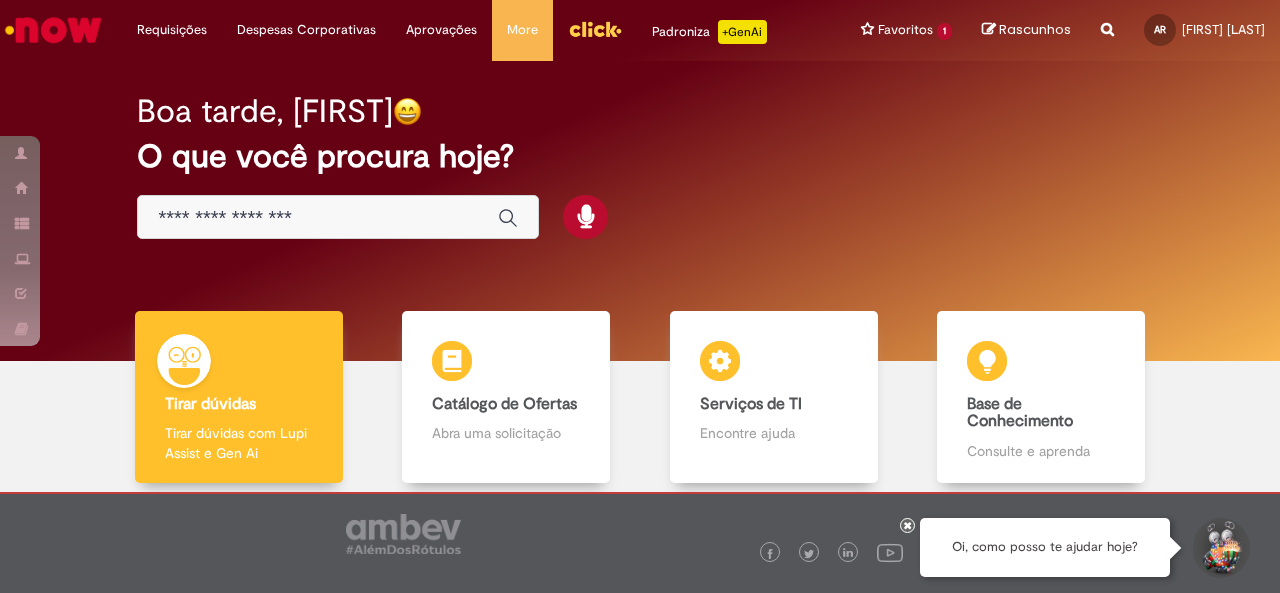 scroll, scrollTop: 0, scrollLeft: 0, axis: both 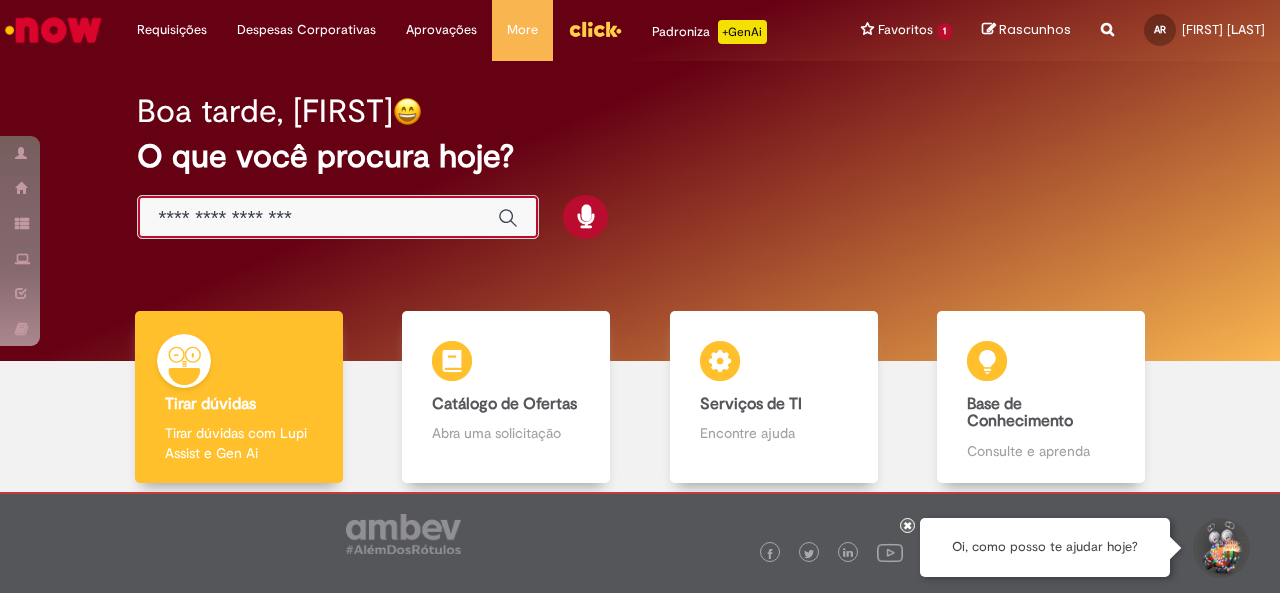 click at bounding box center (318, 218) 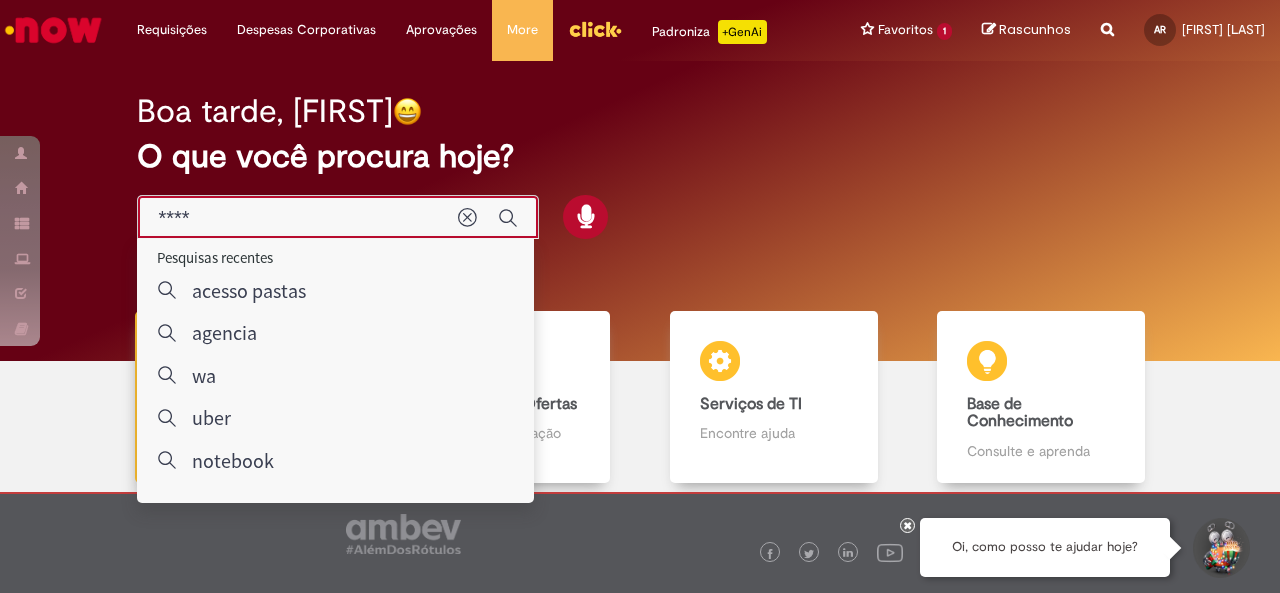 type on "*****" 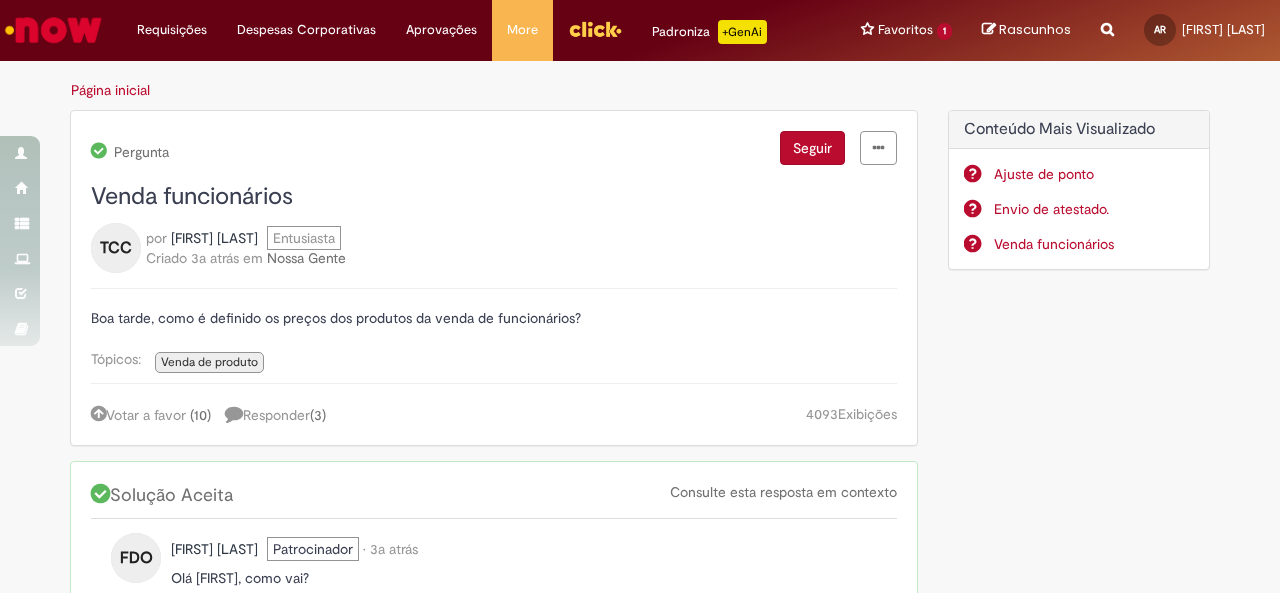 scroll, scrollTop: 0, scrollLeft: 0, axis: both 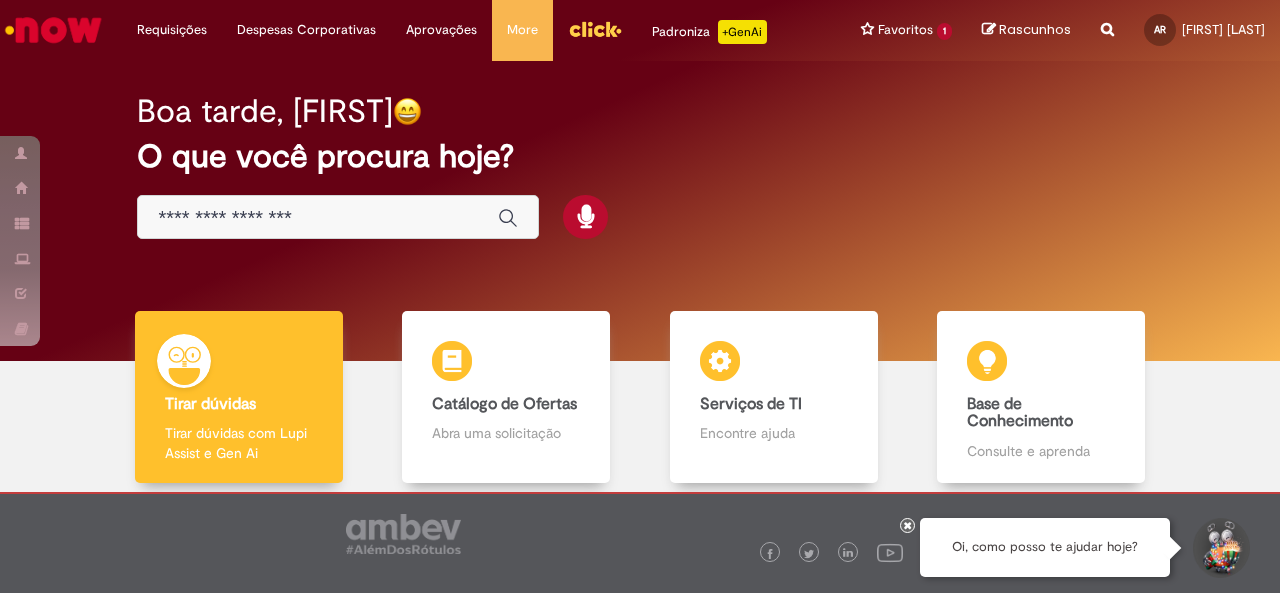 click at bounding box center [318, 218] 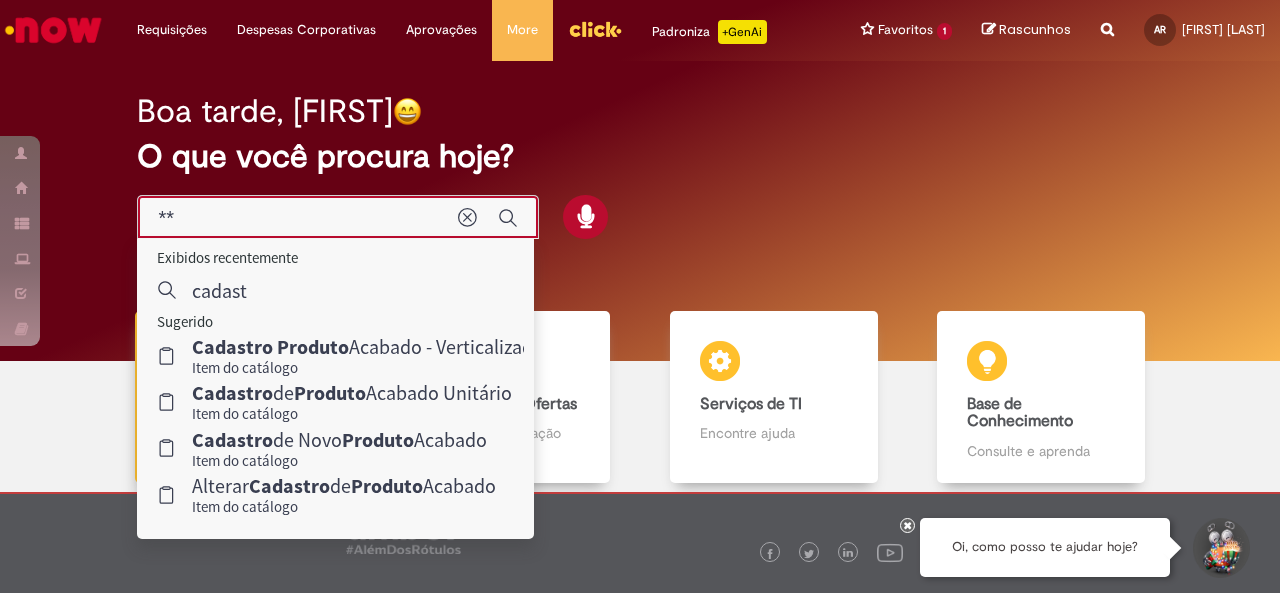 type on "*" 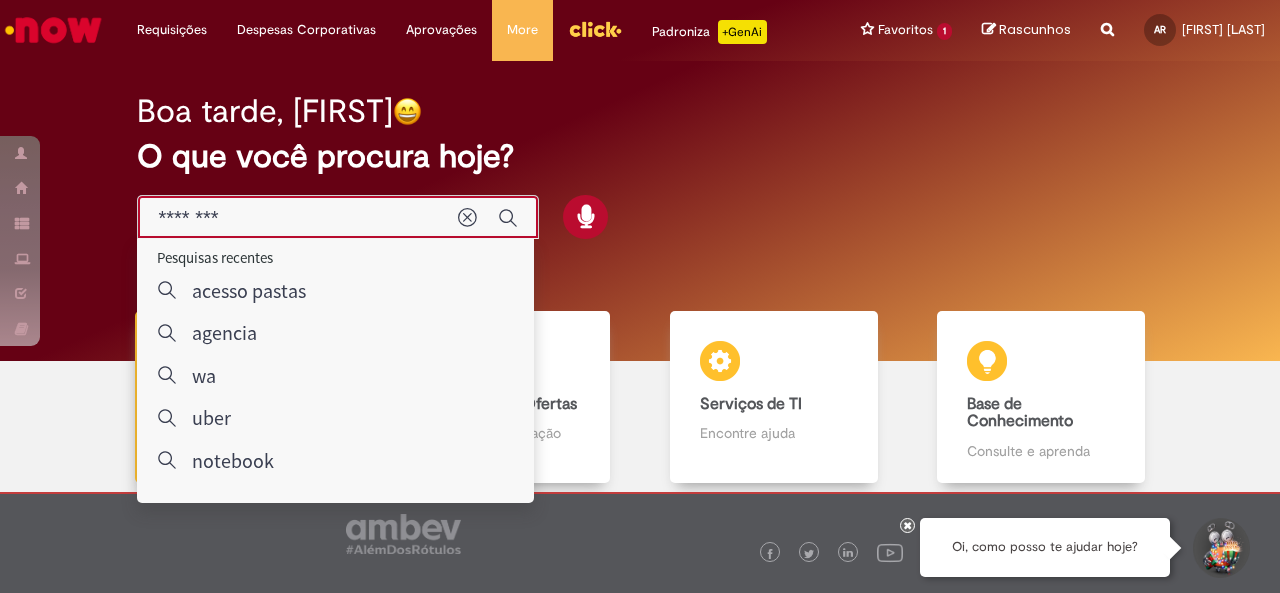 type on "*********" 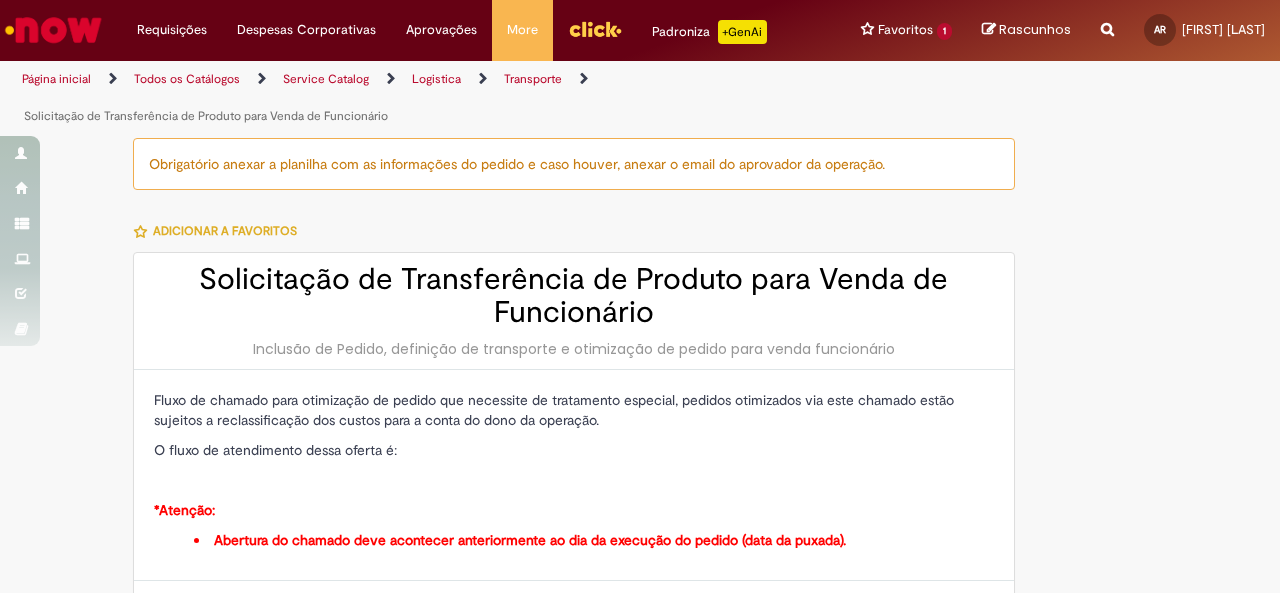 type on "********" 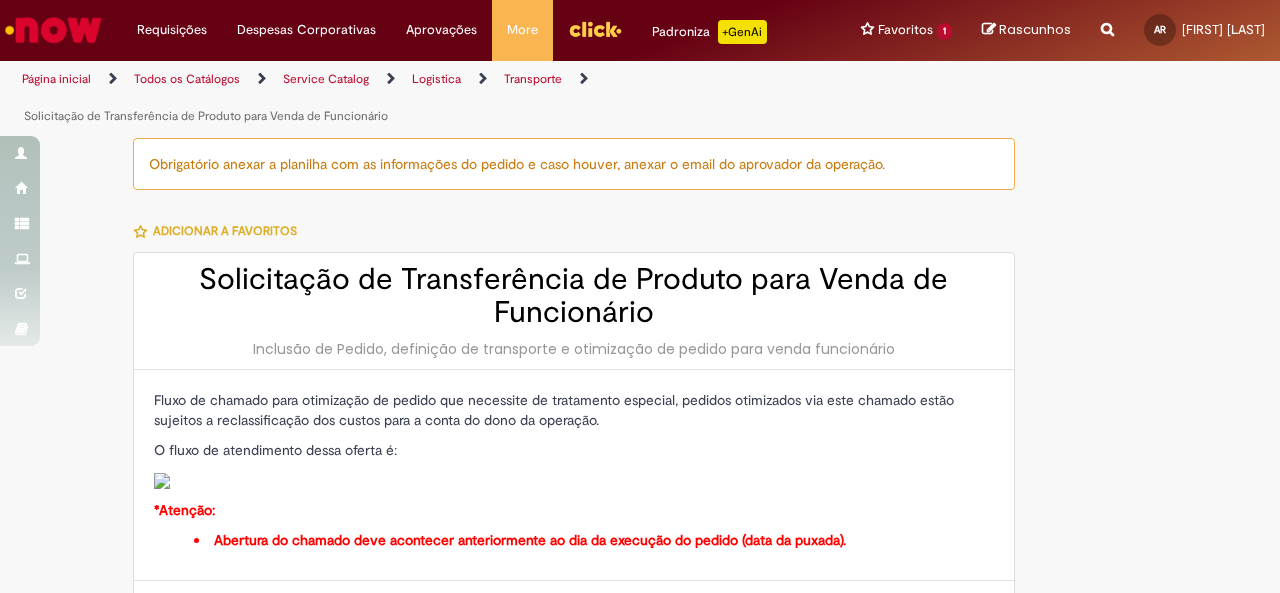 type on "**********" 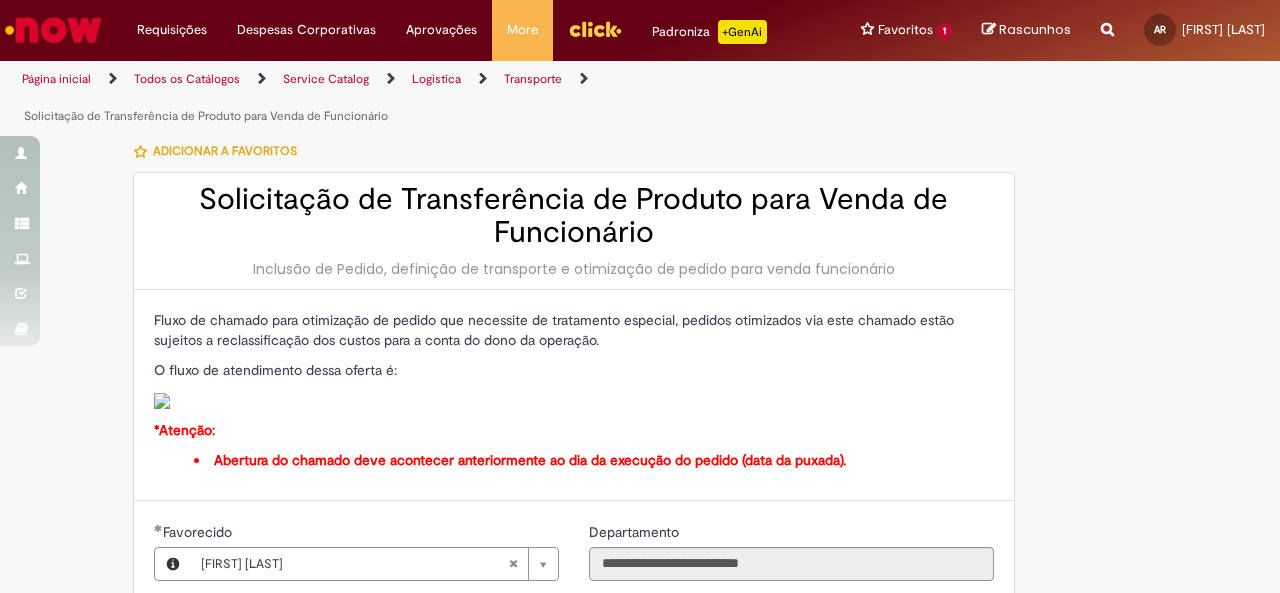 scroll, scrollTop: 80, scrollLeft: 0, axis: vertical 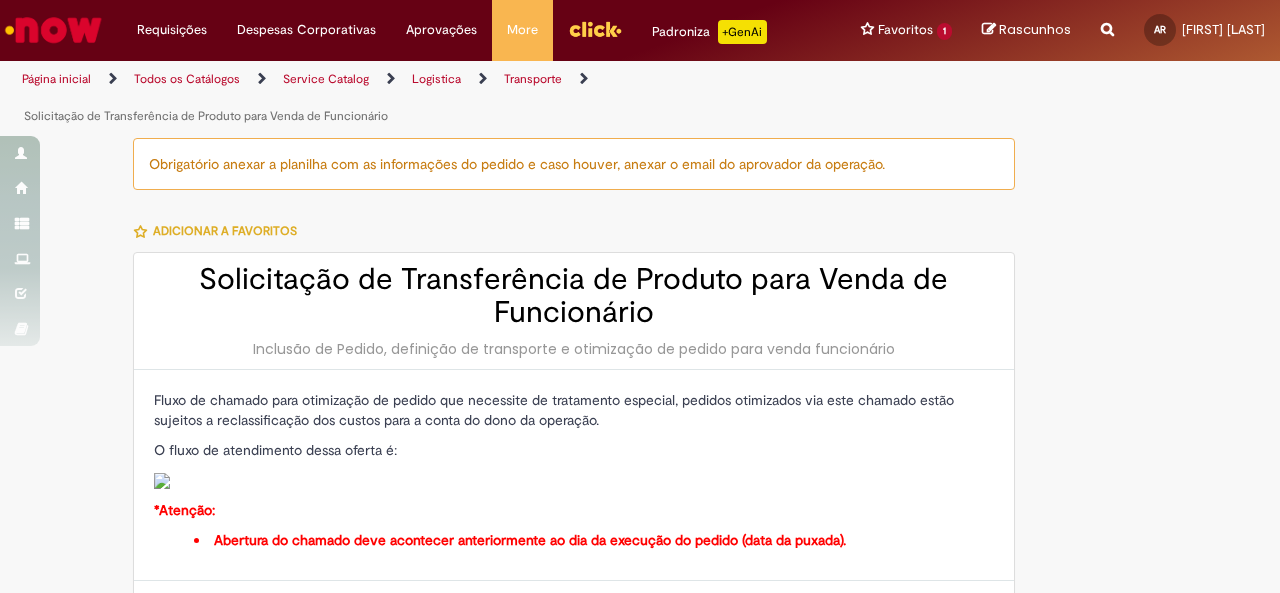 click on "Todos os Catálogos" at bounding box center (187, 79) 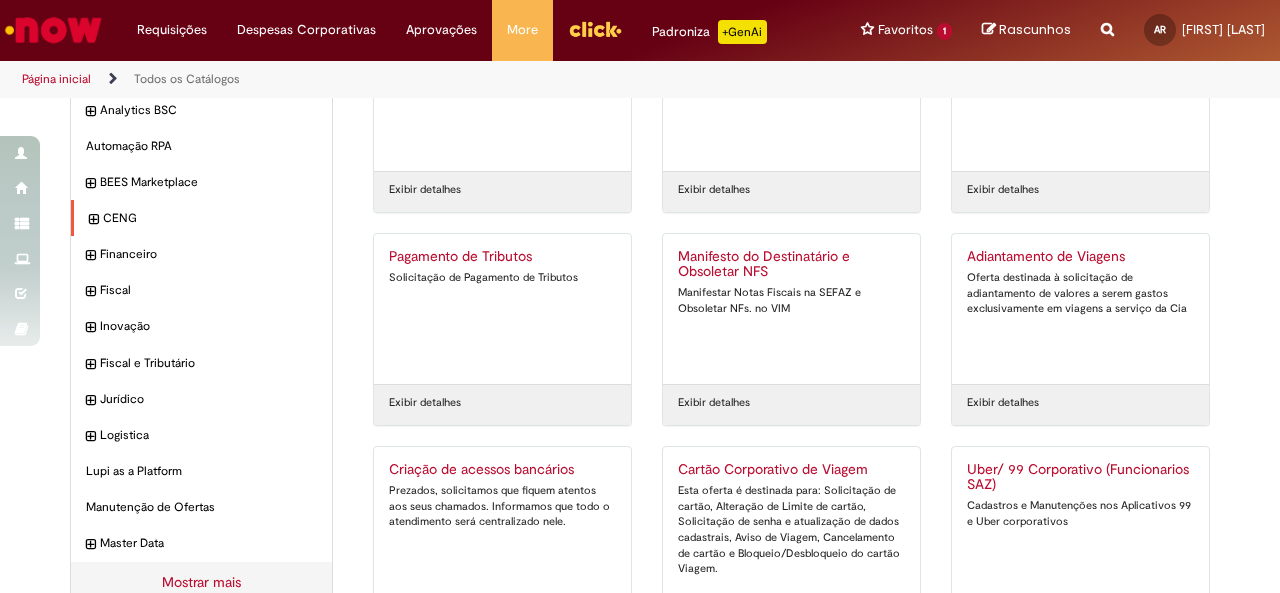 scroll, scrollTop: 0, scrollLeft: 0, axis: both 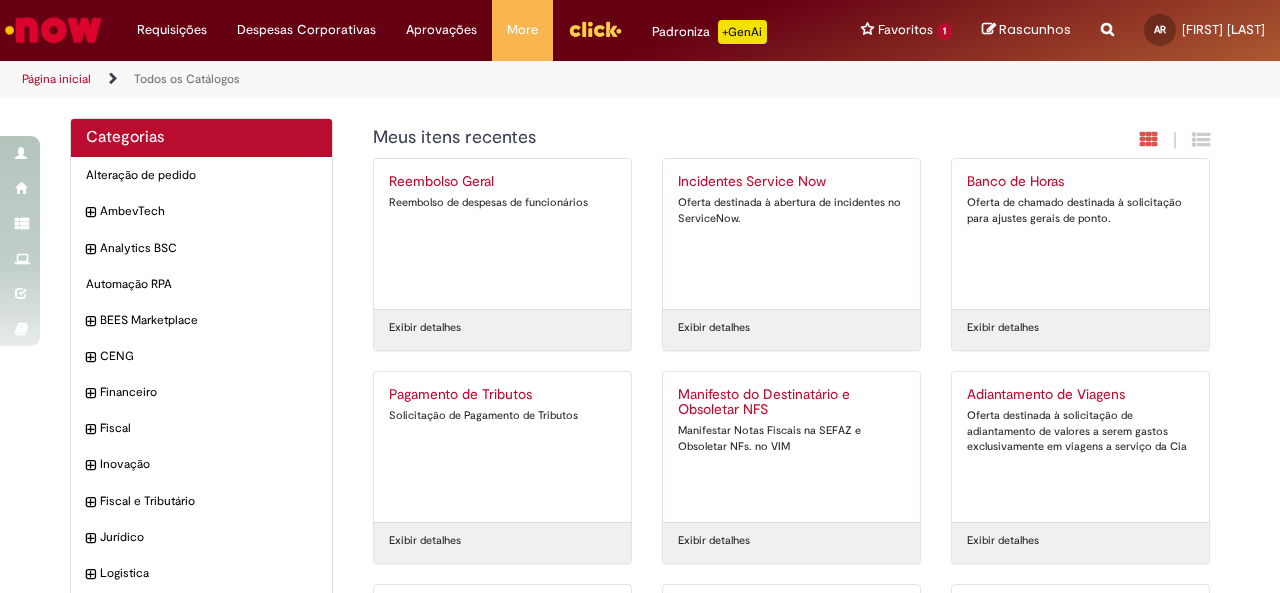 click on "Página inicial" at bounding box center [56, 79] 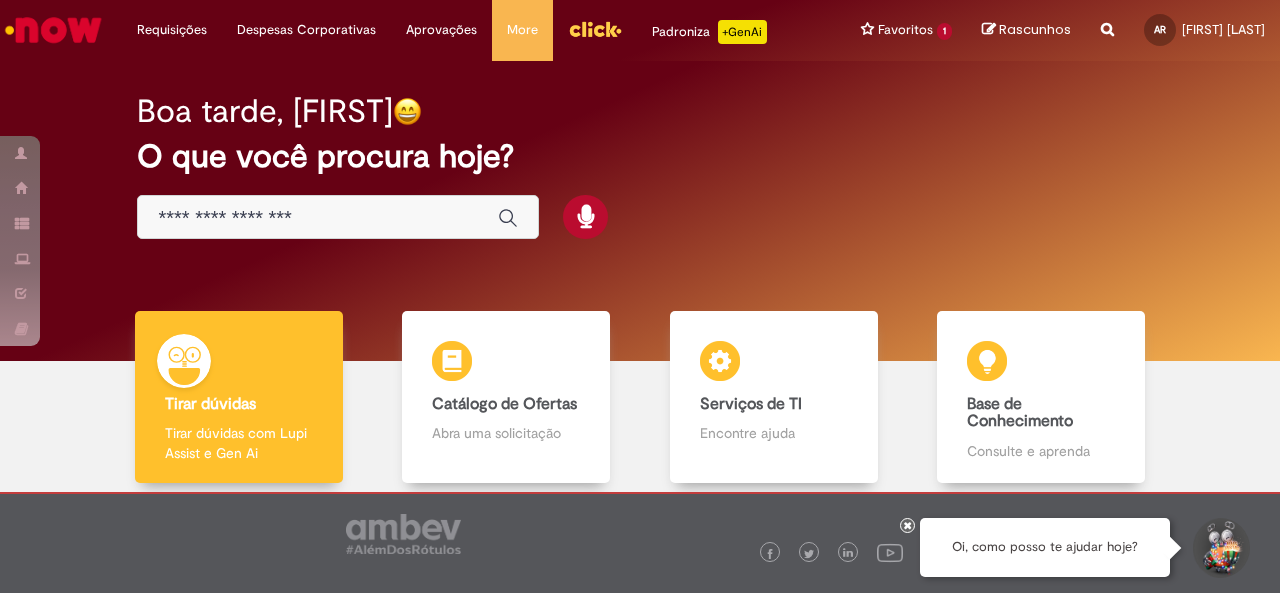 click at bounding box center [318, 218] 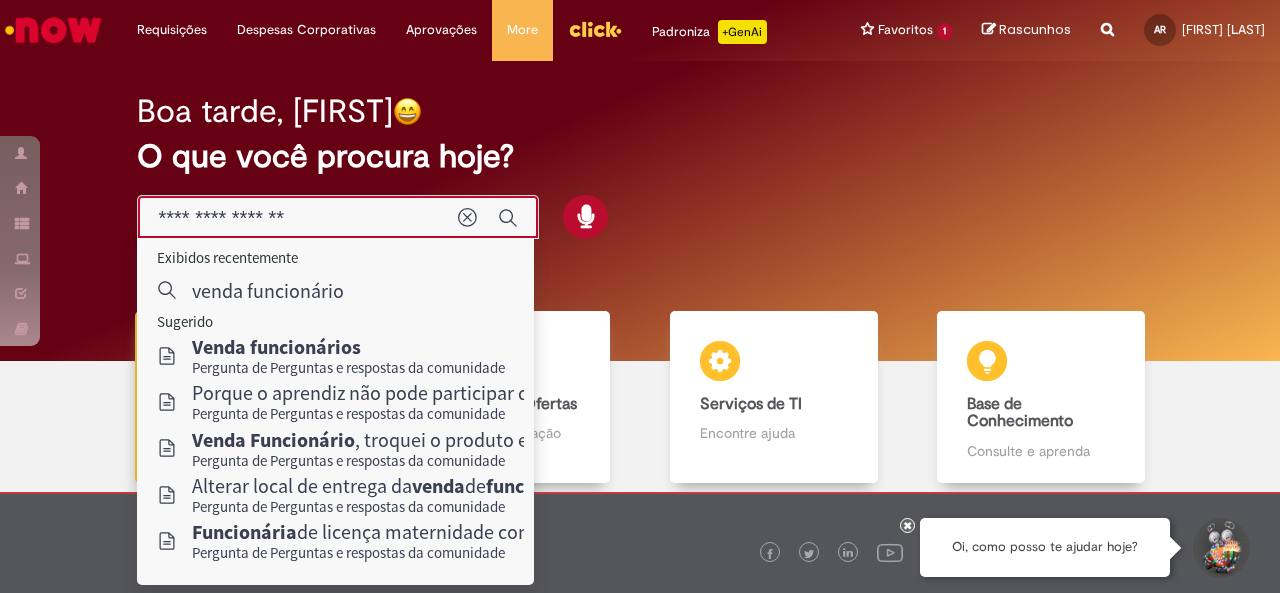type on "**********" 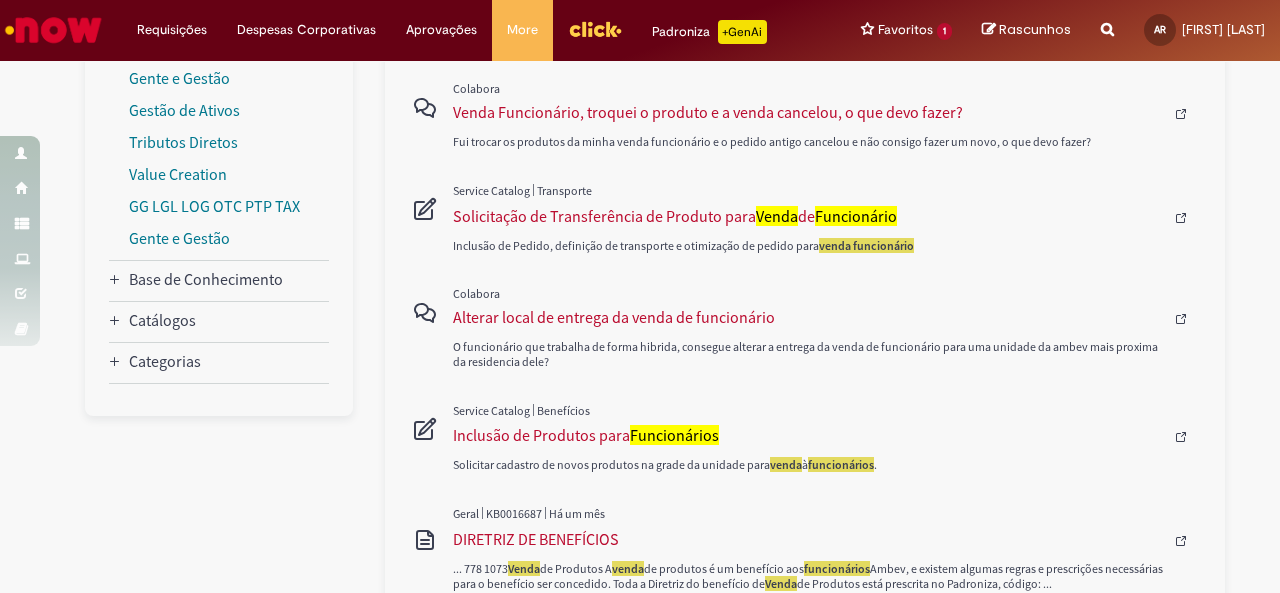 scroll, scrollTop: 405, scrollLeft: 0, axis: vertical 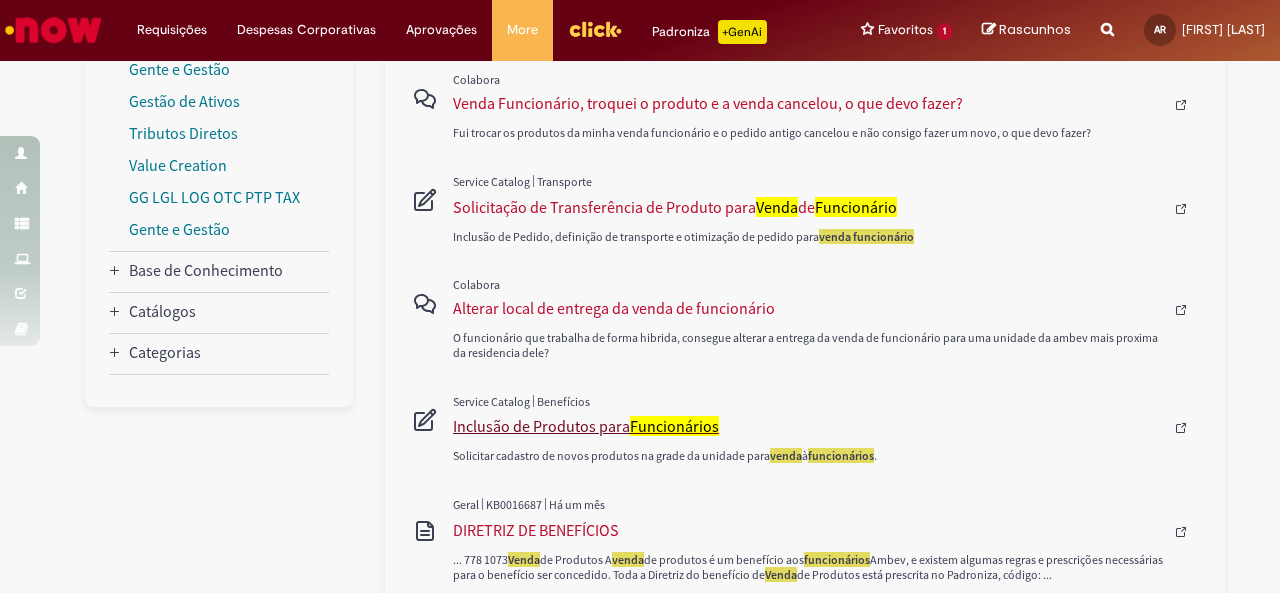 click on "Inclusão de Produtos para  Funcionários" at bounding box center [808, 426] 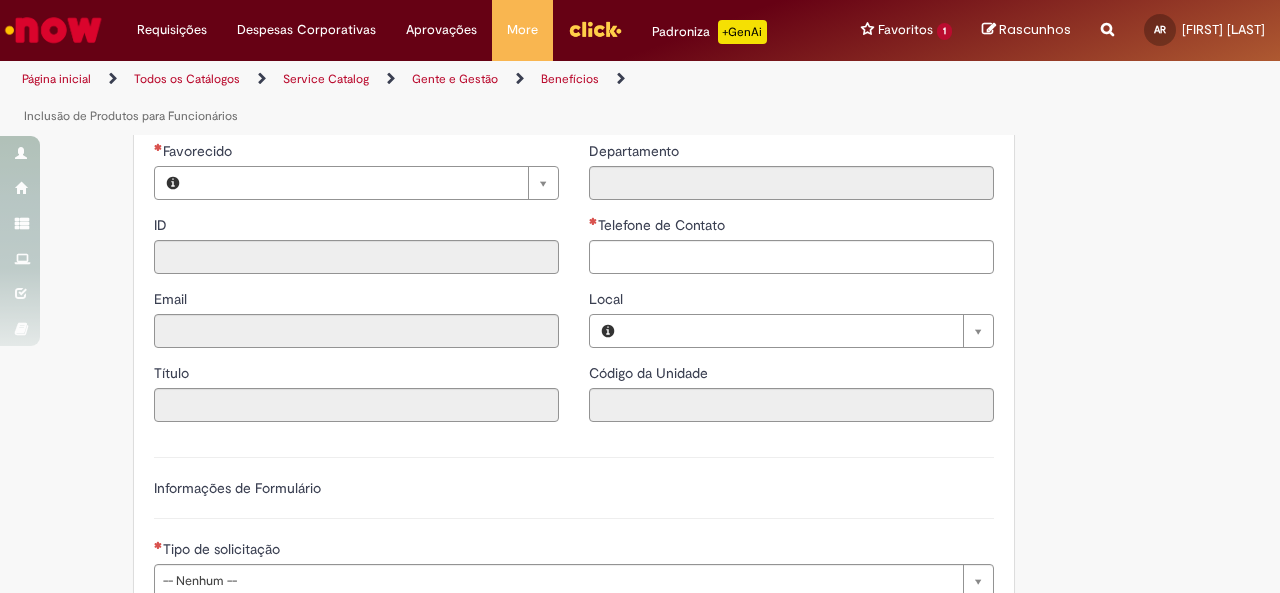 type on "********" 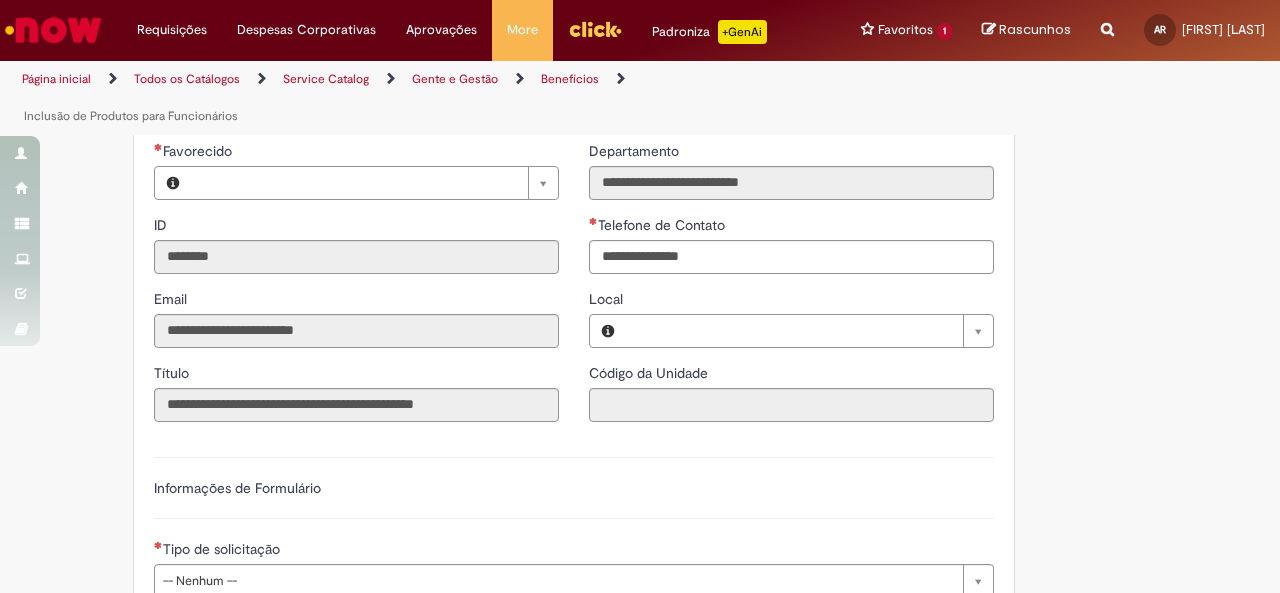 scroll, scrollTop: 0, scrollLeft: 0, axis: both 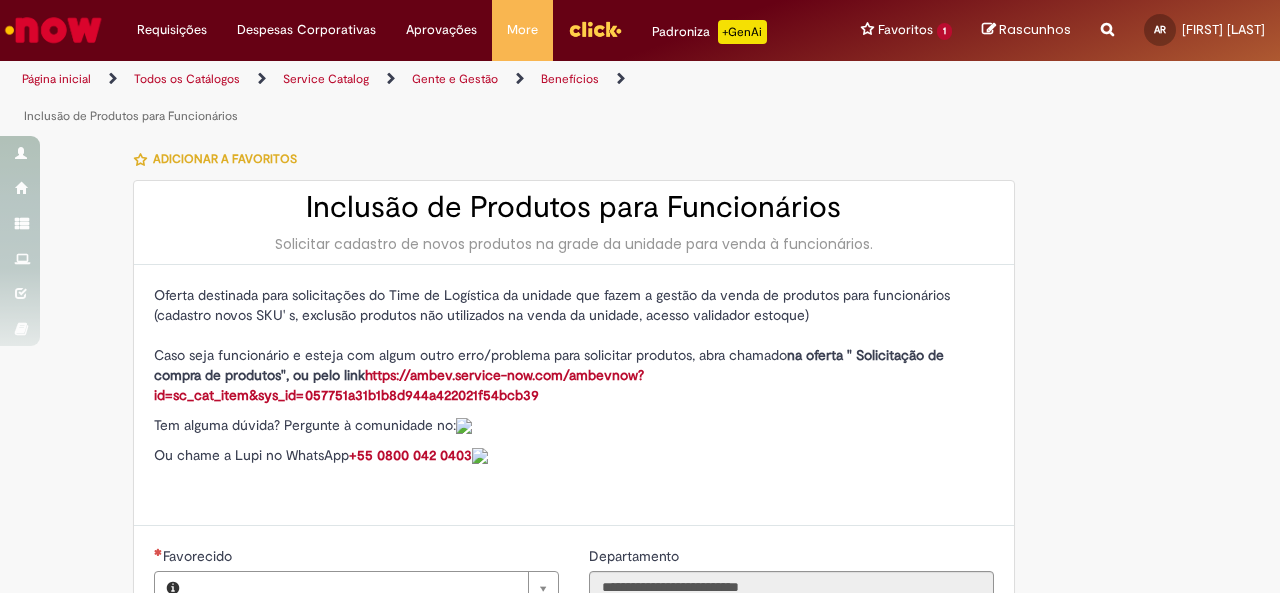 type on "**********" 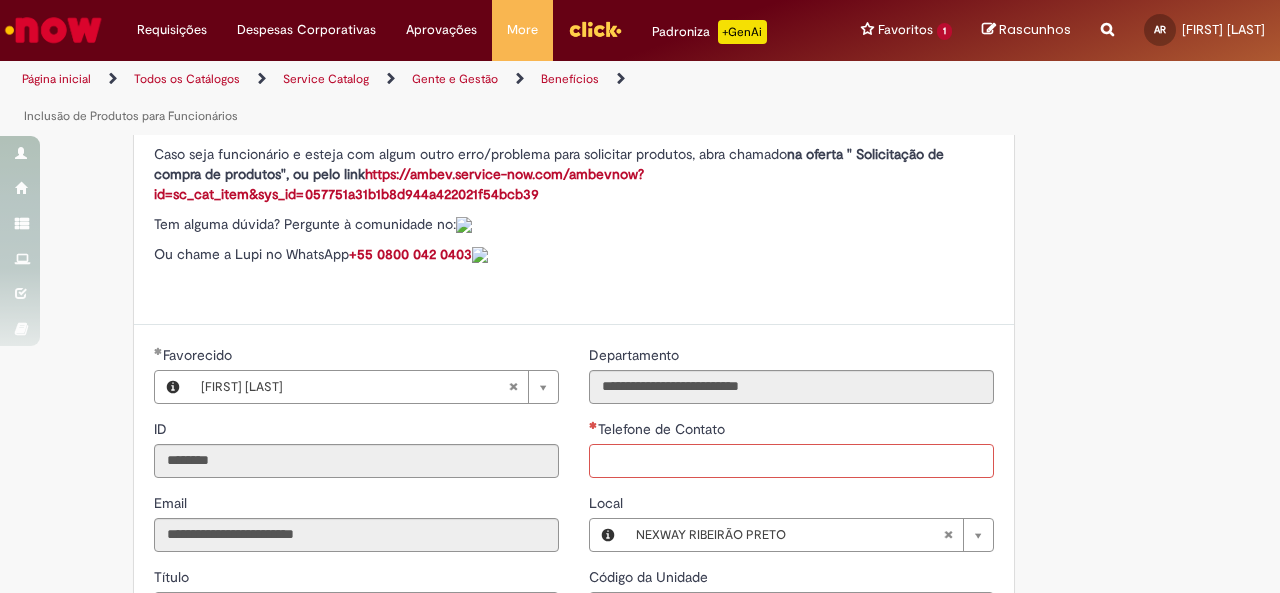 scroll, scrollTop: 202, scrollLeft: 0, axis: vertical 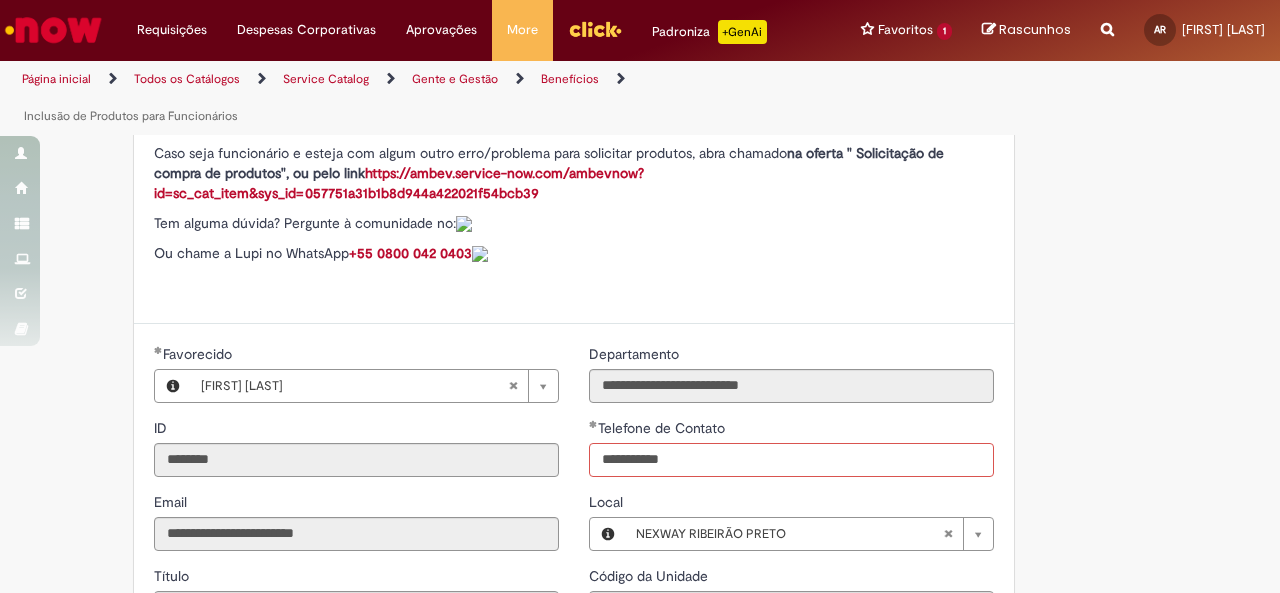 type on "**********" 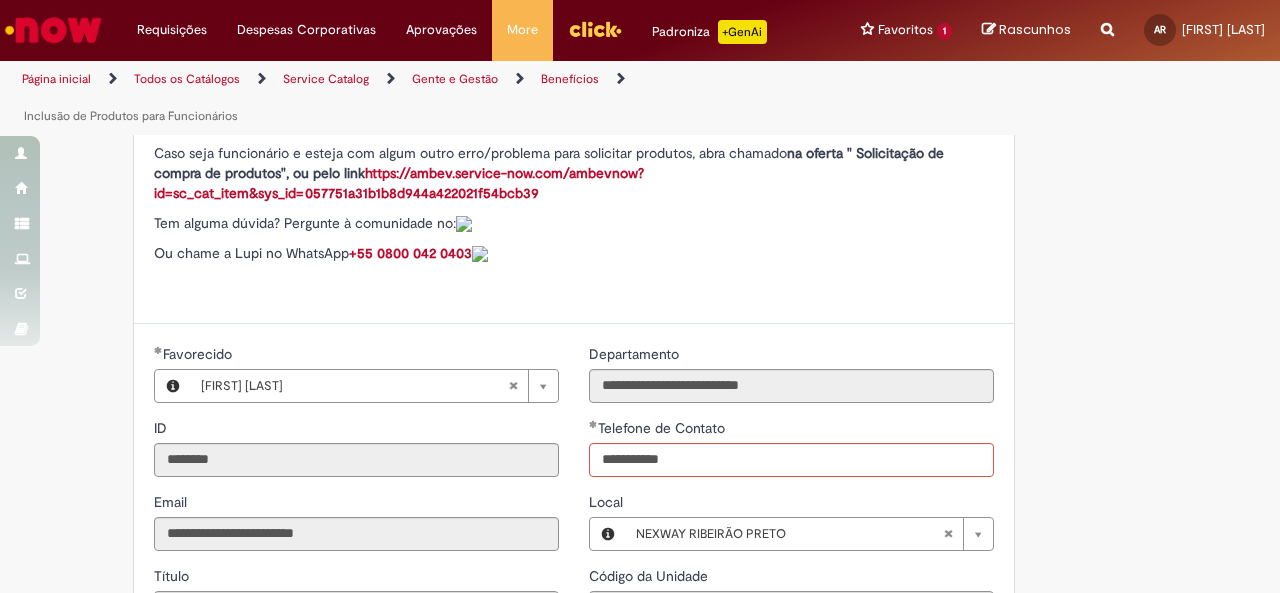 type 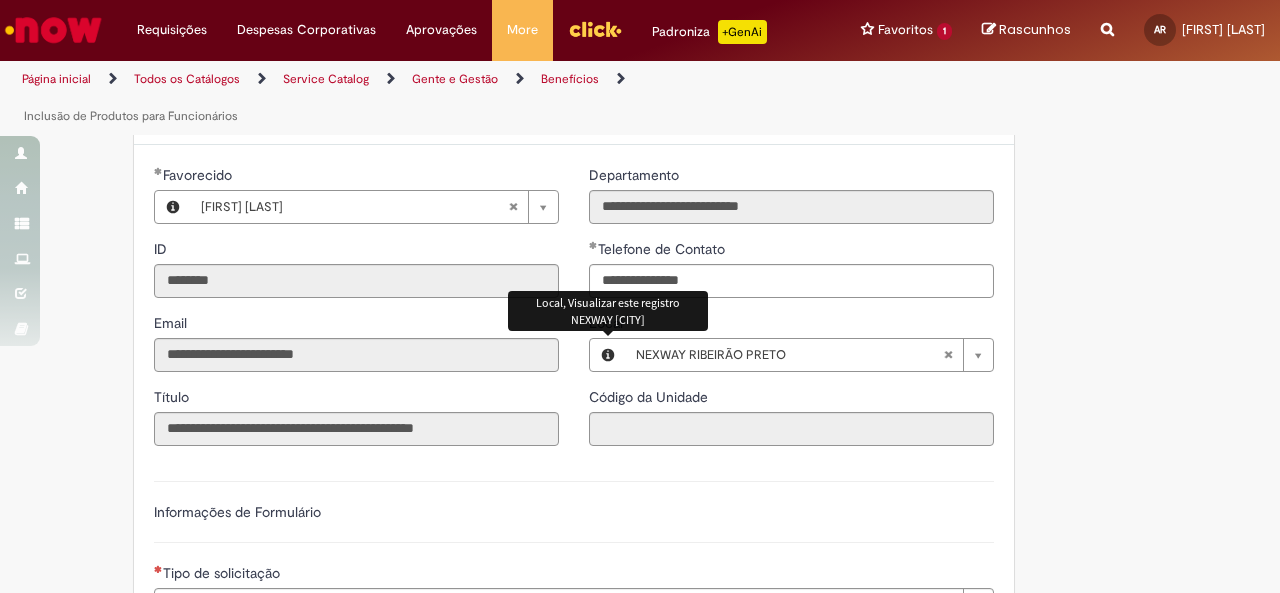 scroll, scrollTop: 382, scrollLeft: 0, axis: vertical 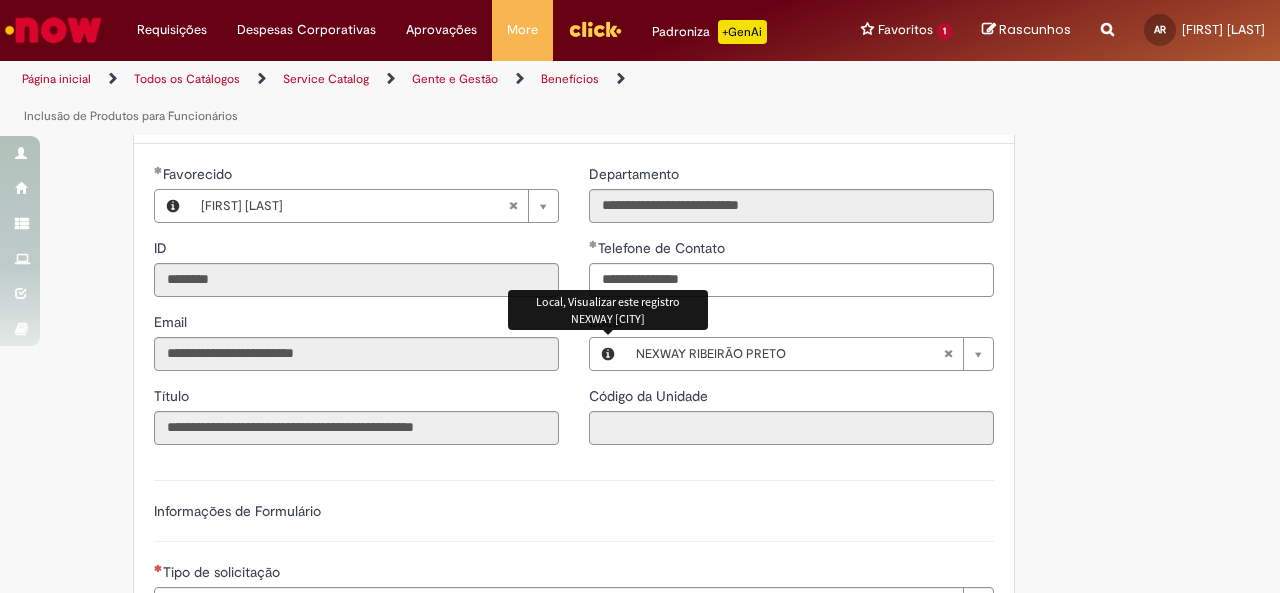 click on "**********" at bounding box center [791, 312] 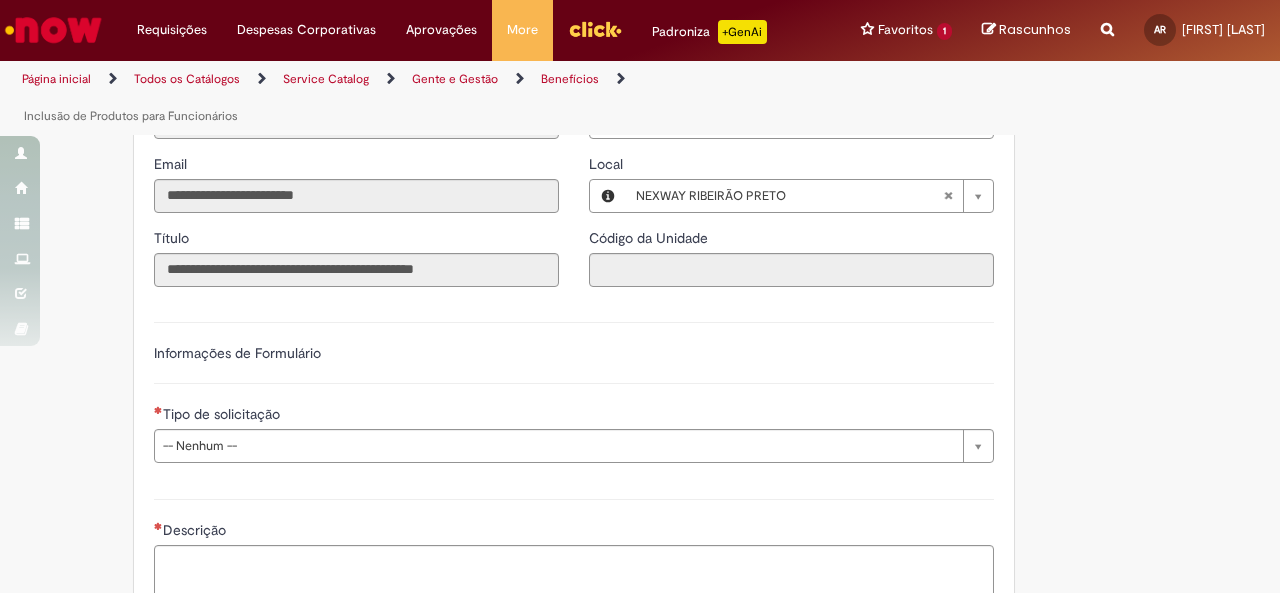 scroll, scrollTop: 554, scrollLeft: 0, axis: vertical 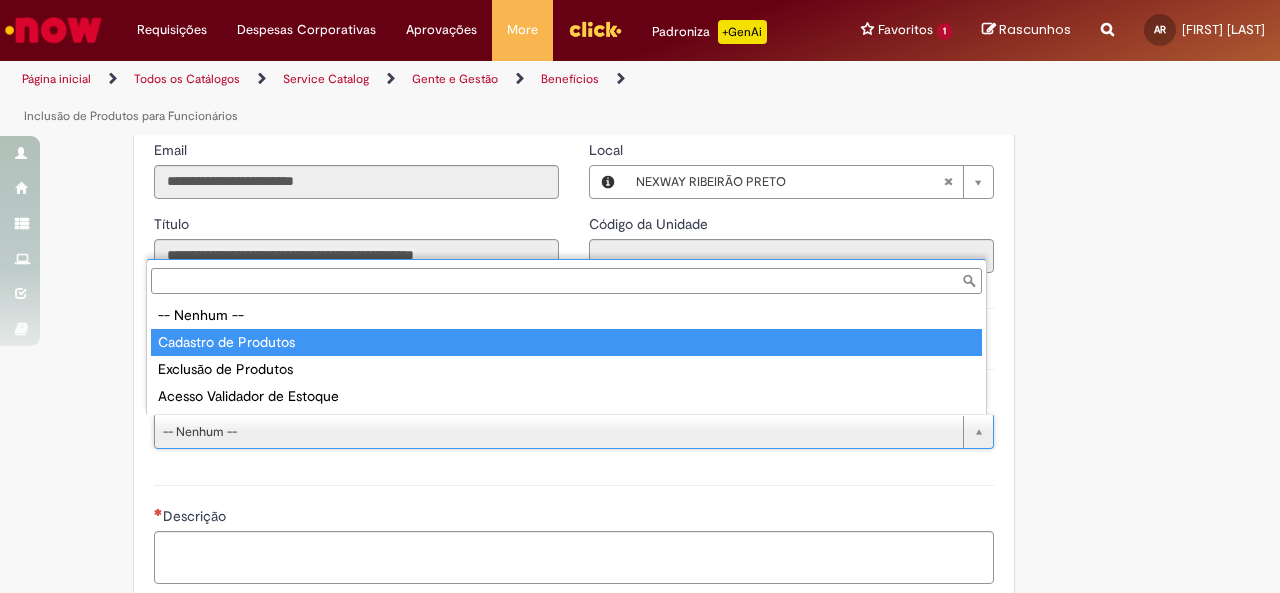 type on "**********" 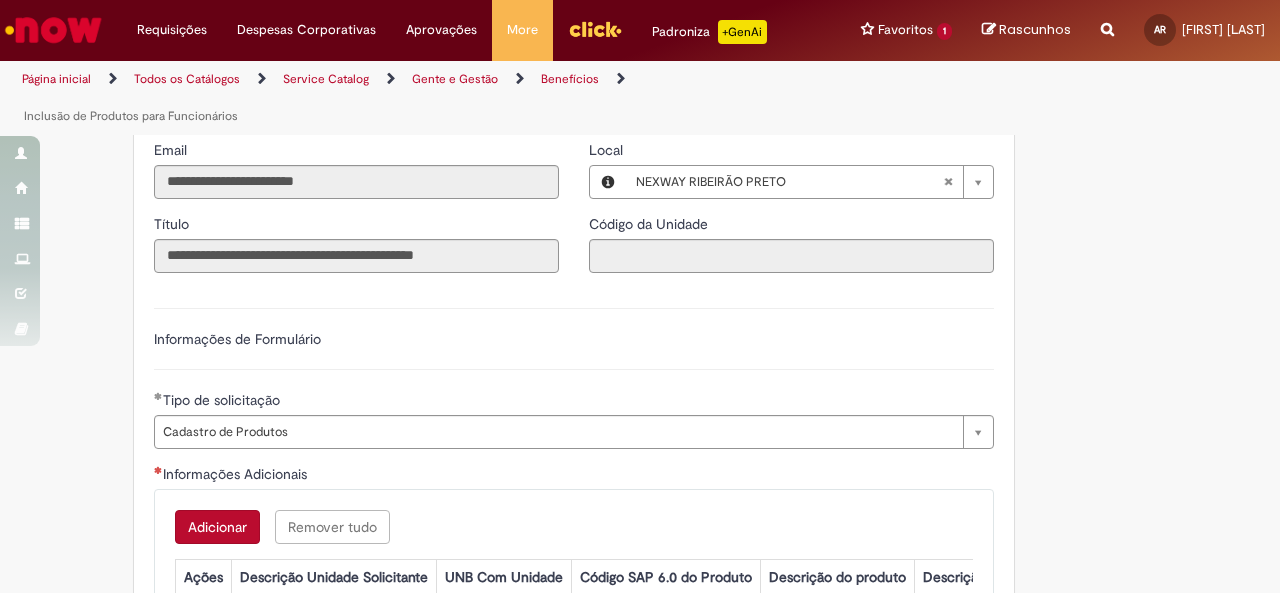 click on "**********" at bounding box center (542, 377) 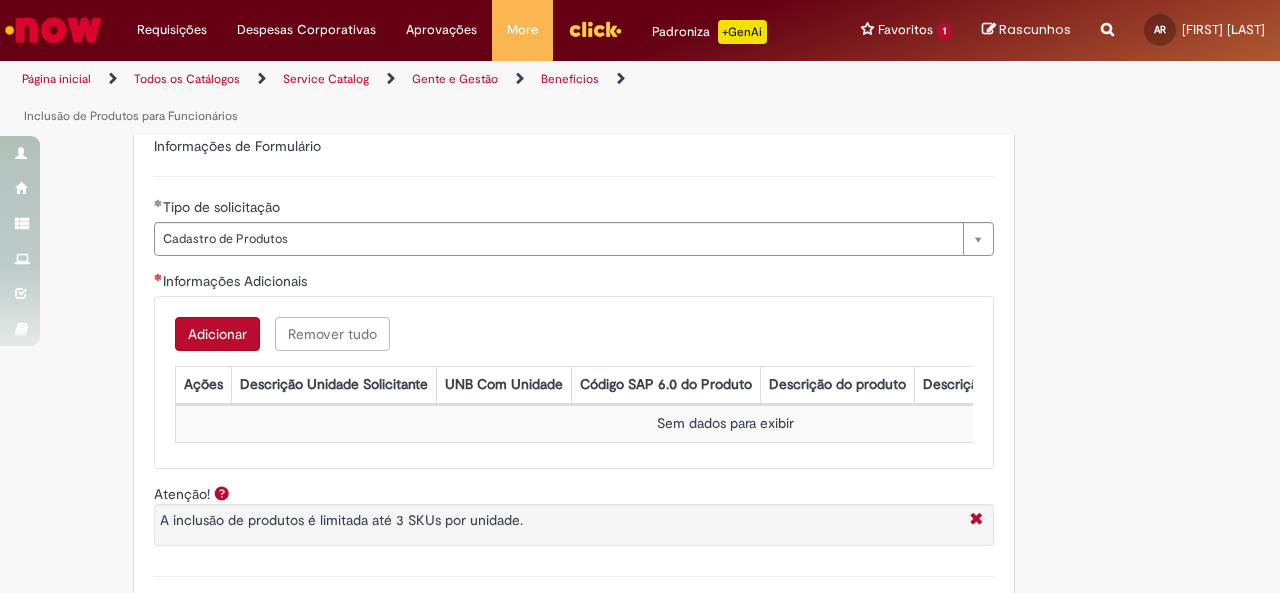 scroll, scrollTop: 748, scrollLeft: 0, axis: vertical 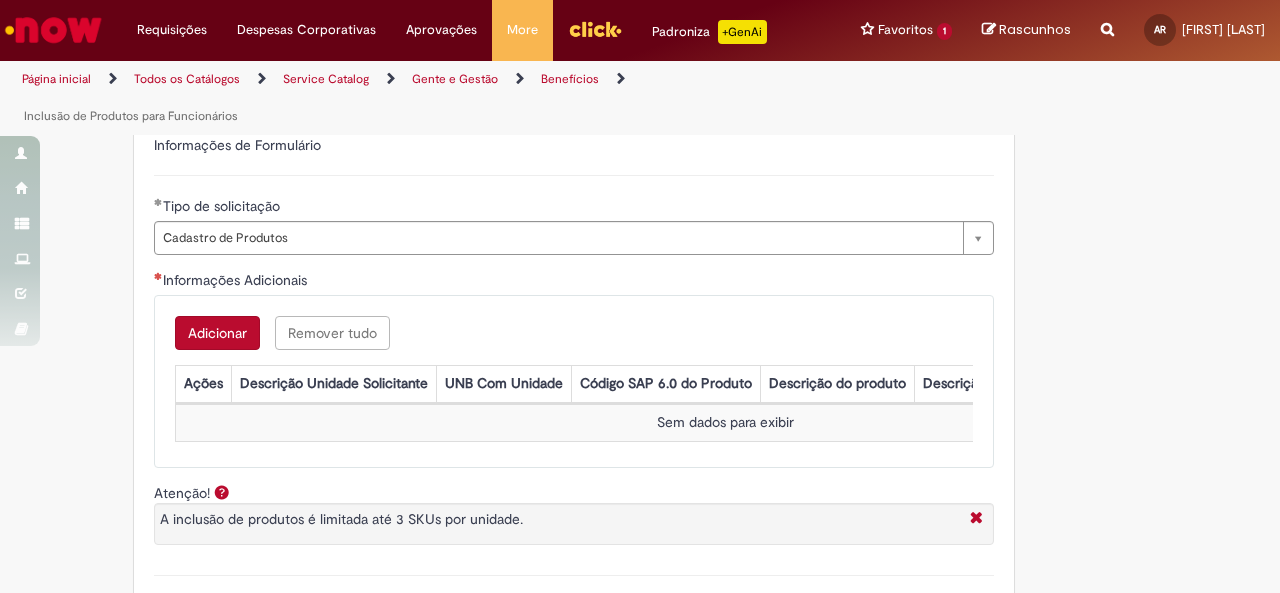 click on "Adicionar" at bounding box center (217, 333) 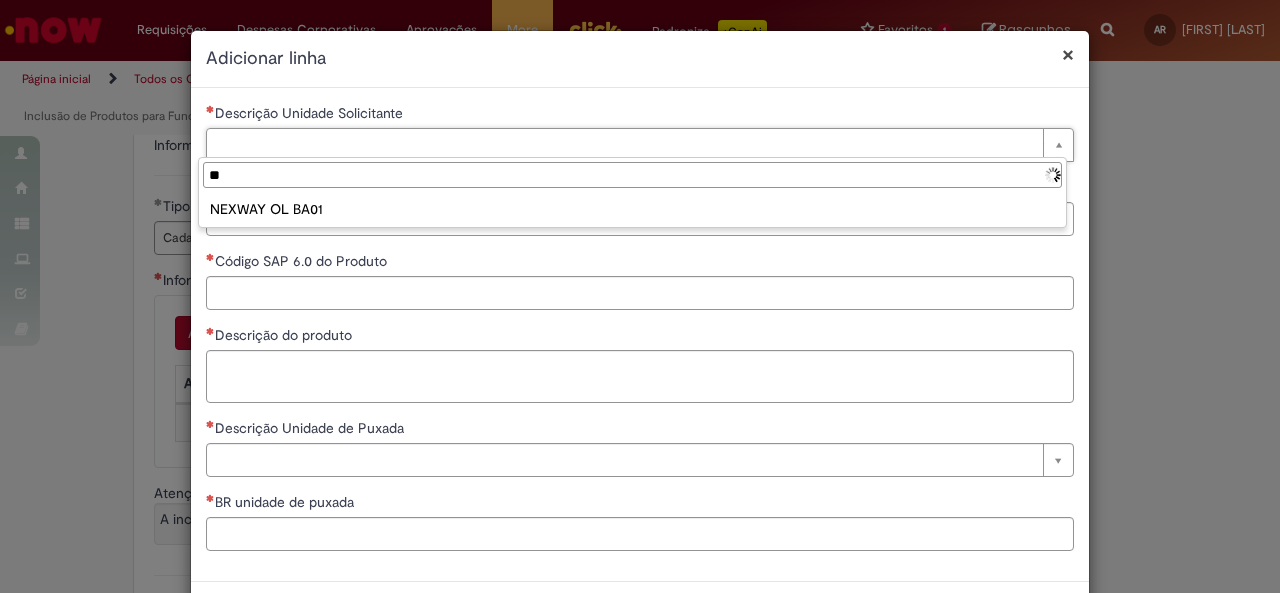type on "*" 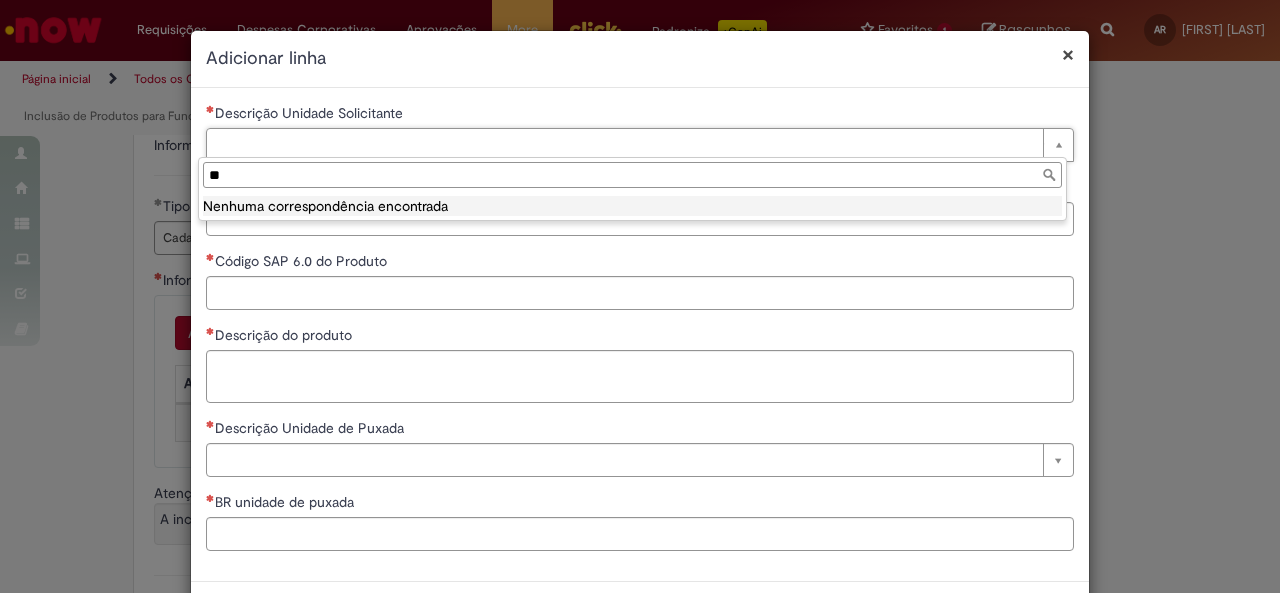 type on "*" 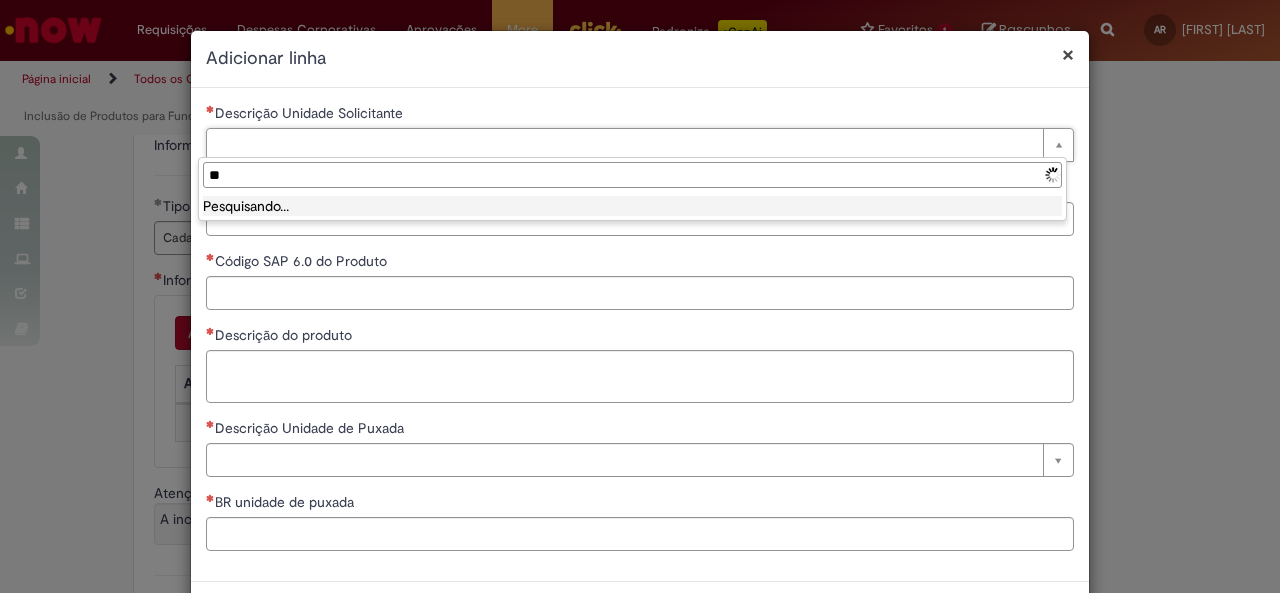 type on "*" 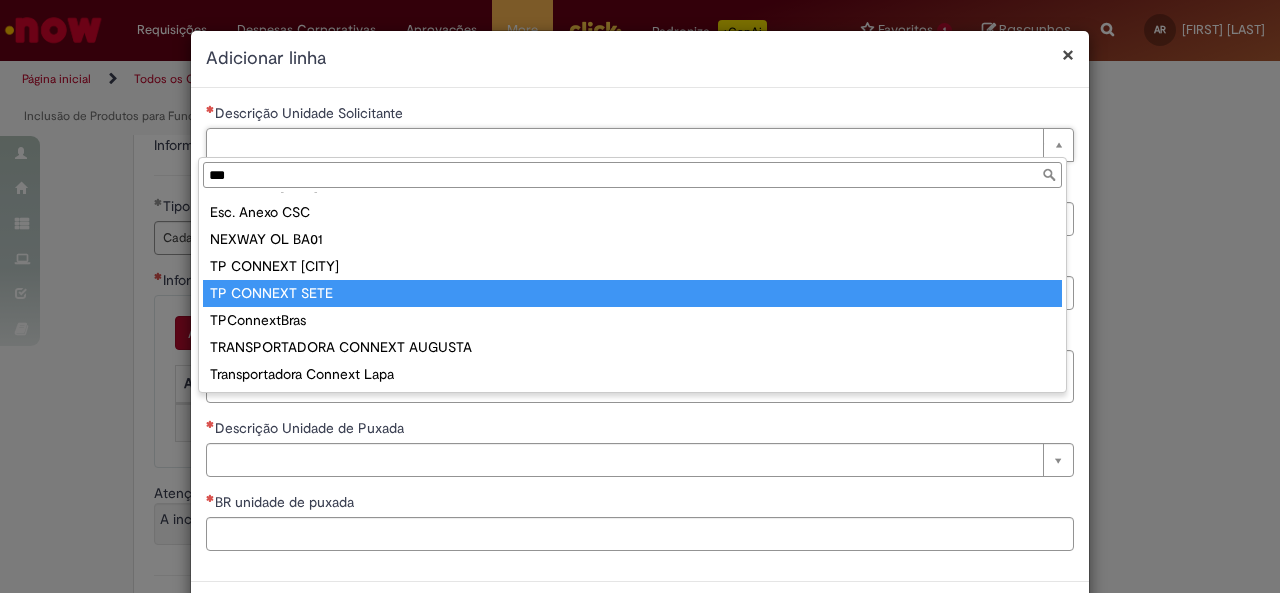 scroll, scrollTop: 0, scrollLeft: 0, axis: both 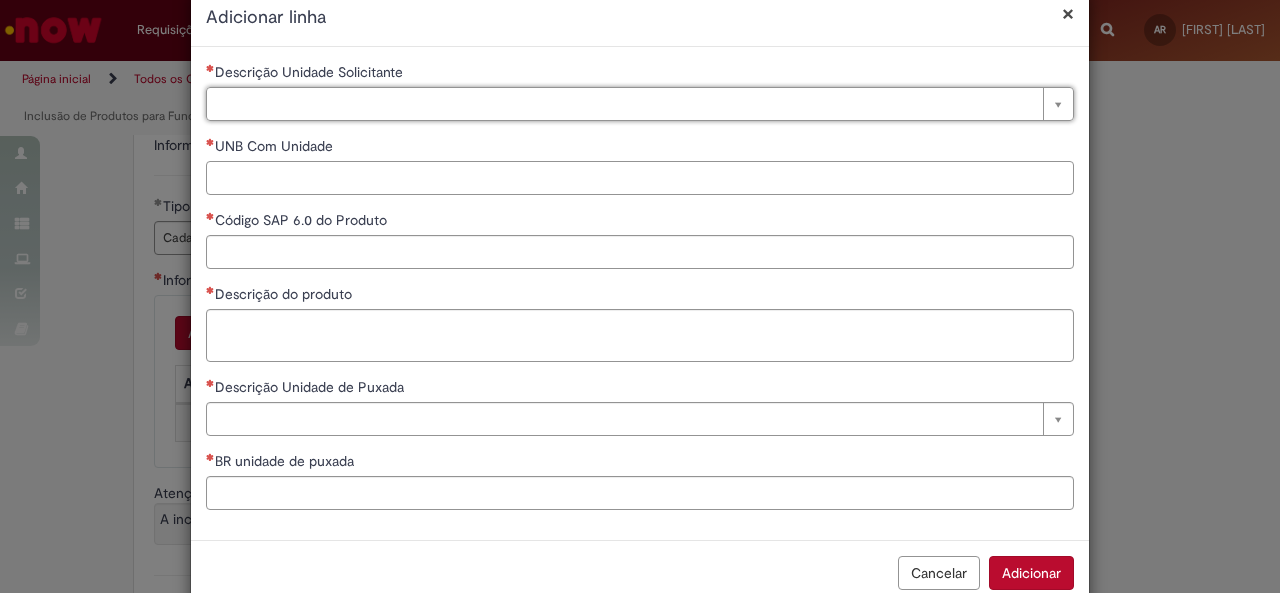 click on "UNB Com Unidade" at bounding box center (640, 178) 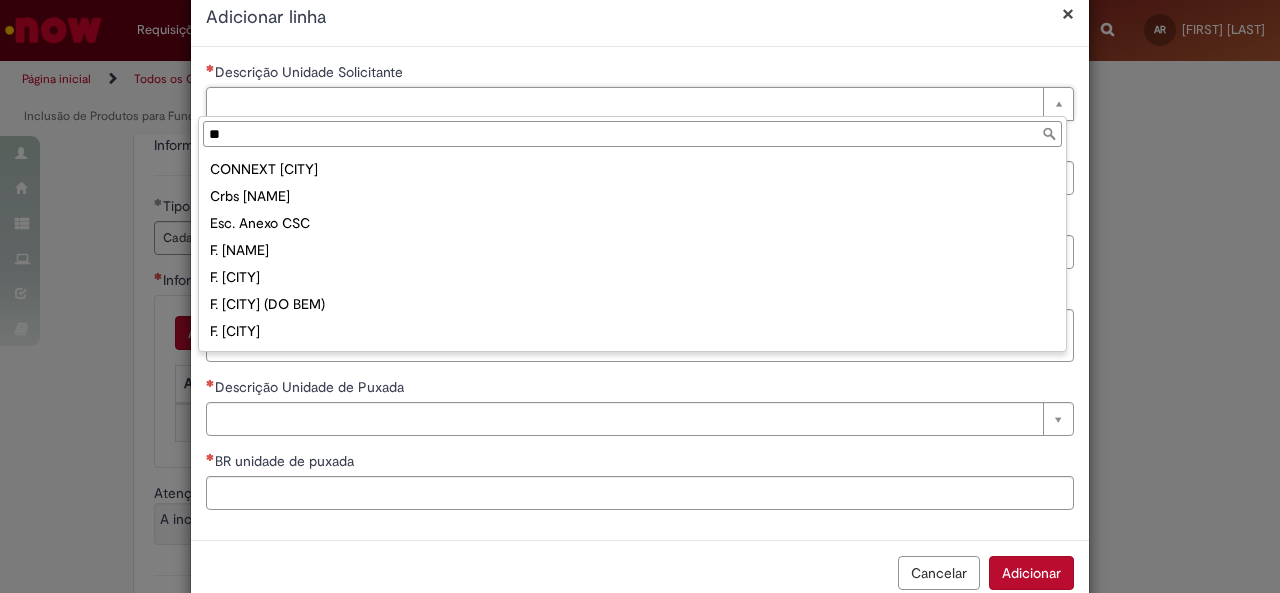 scroll, scrollTop: 0, scrollLeft: 0, axis: both 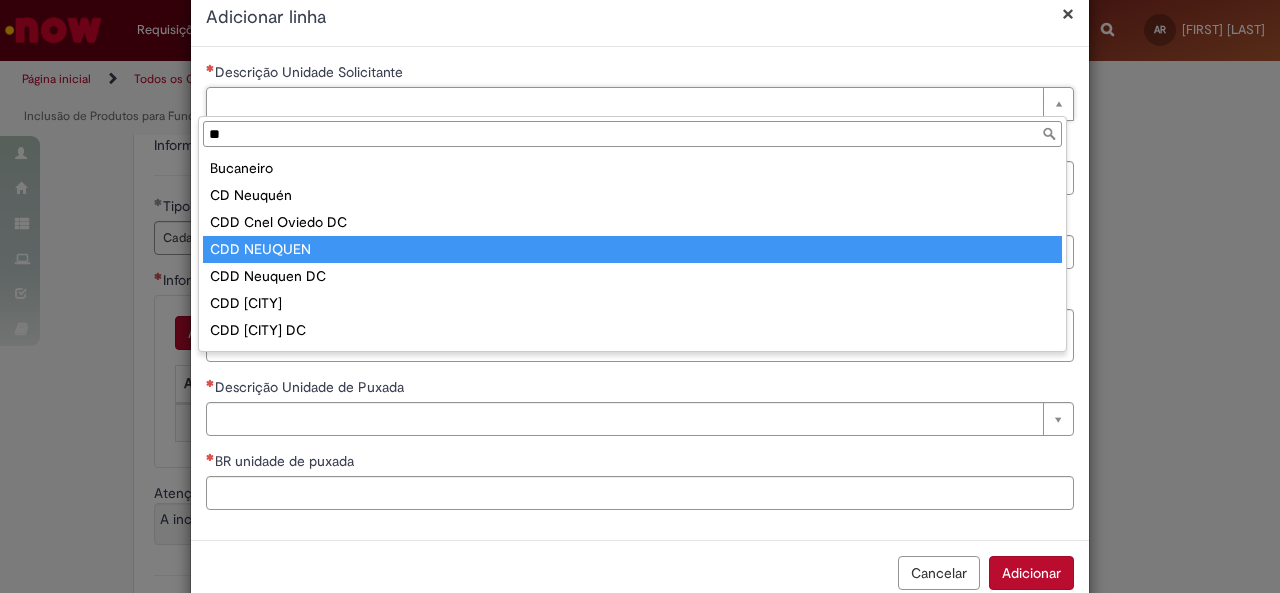 type on "*" 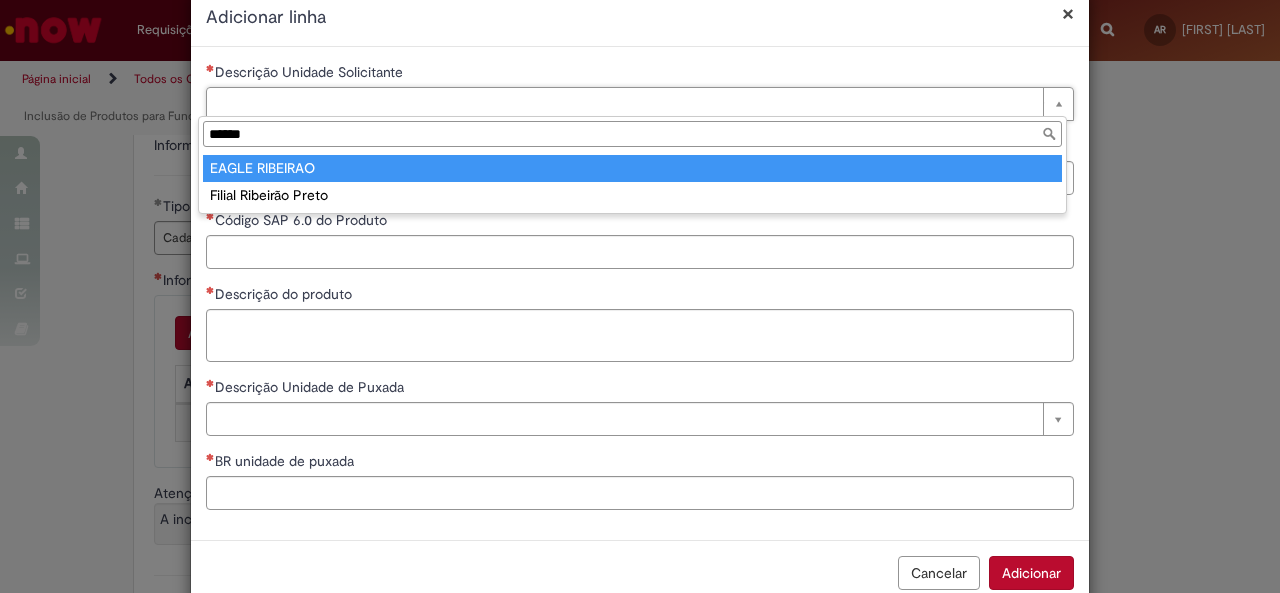 type on "******" 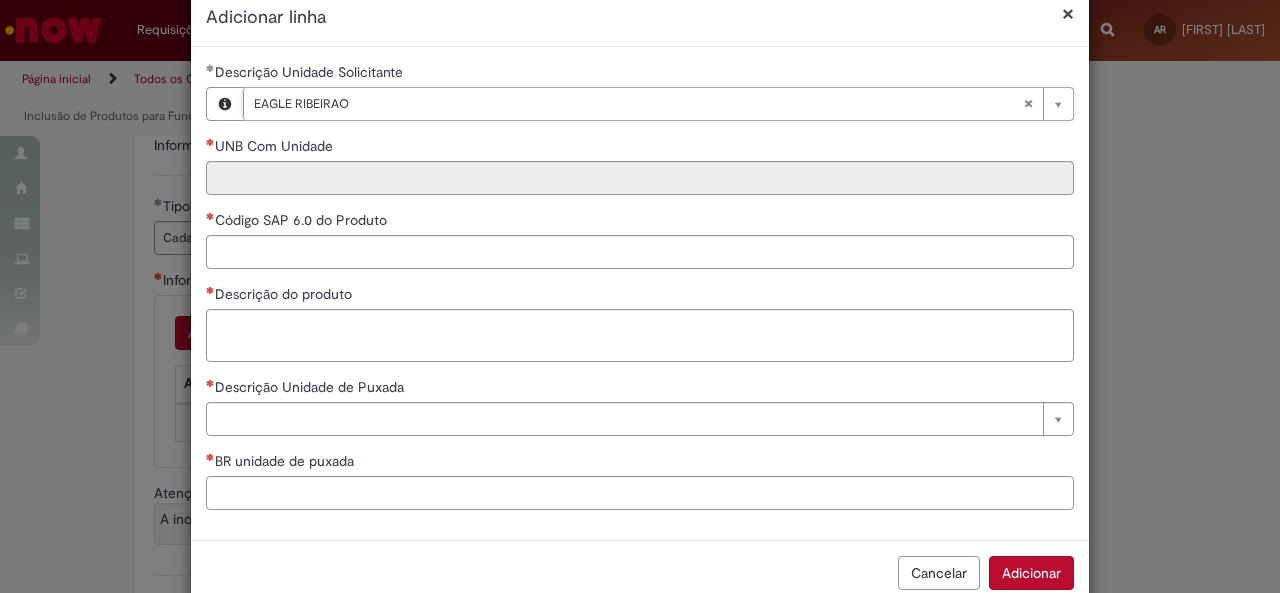 type on "****" 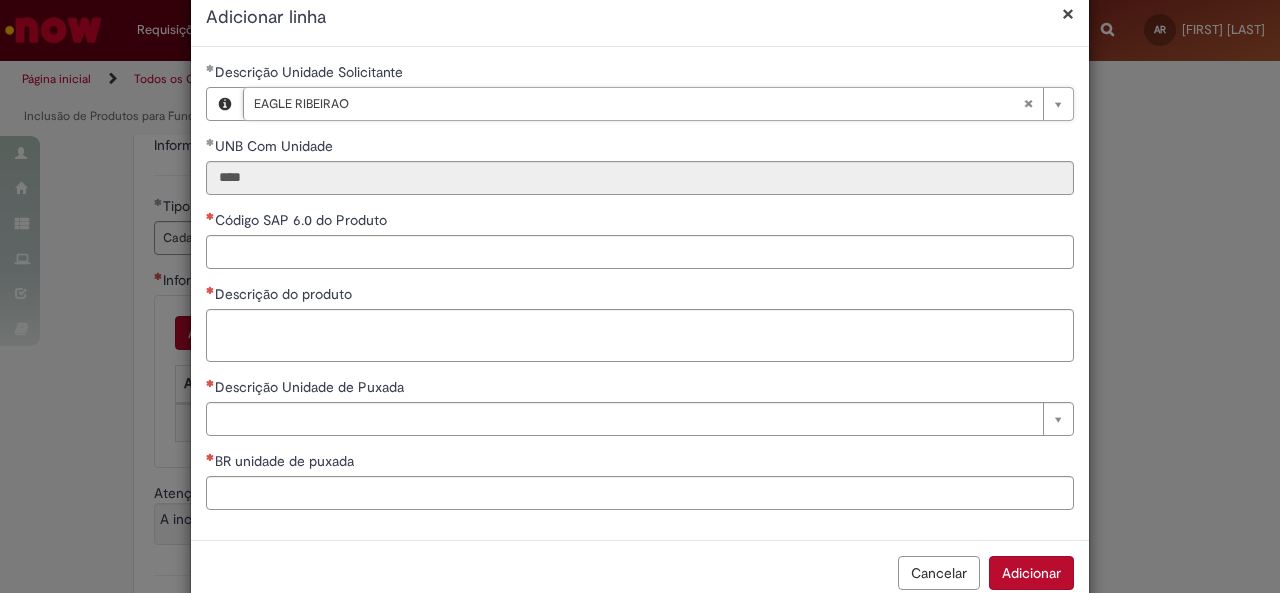 type 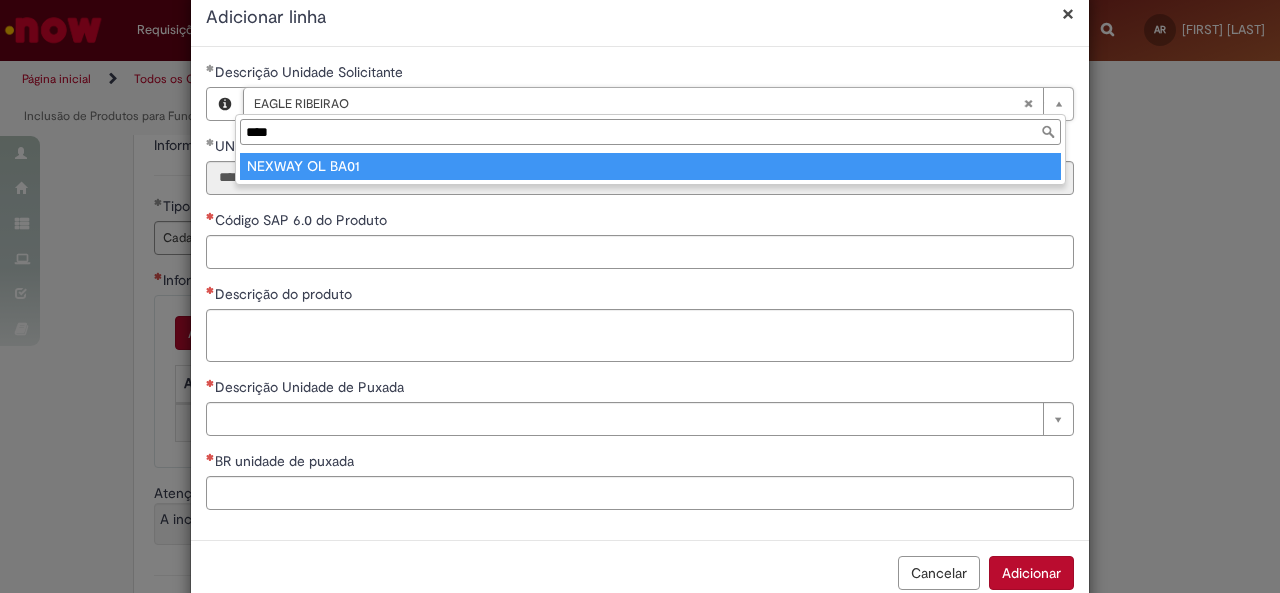 type on "****" 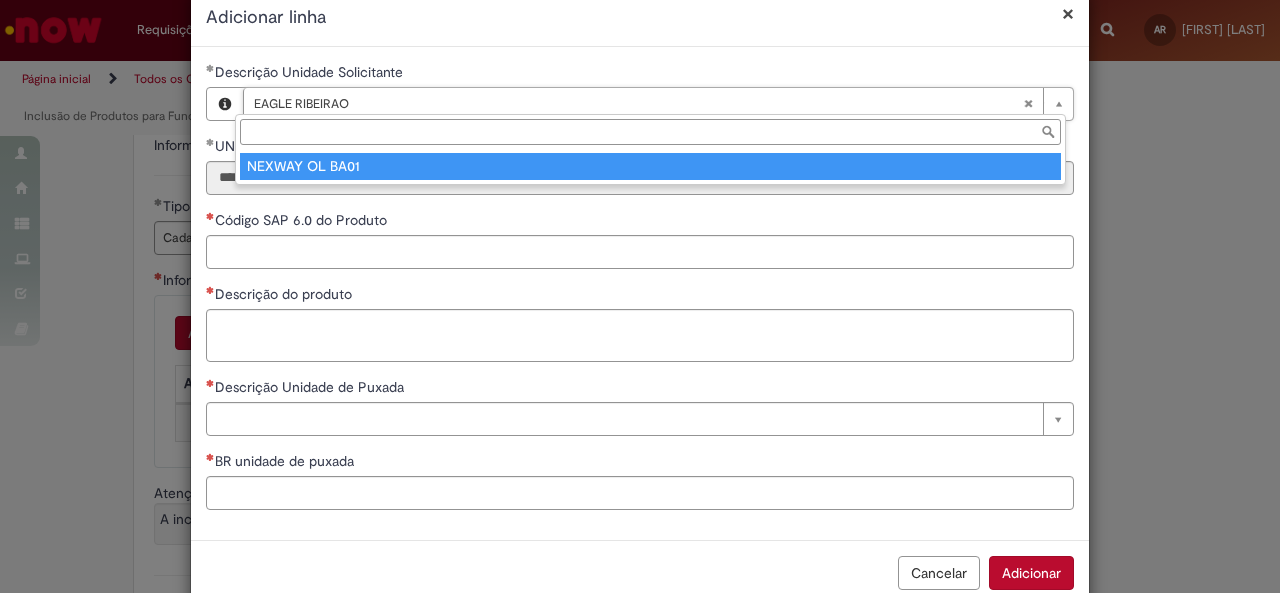 type 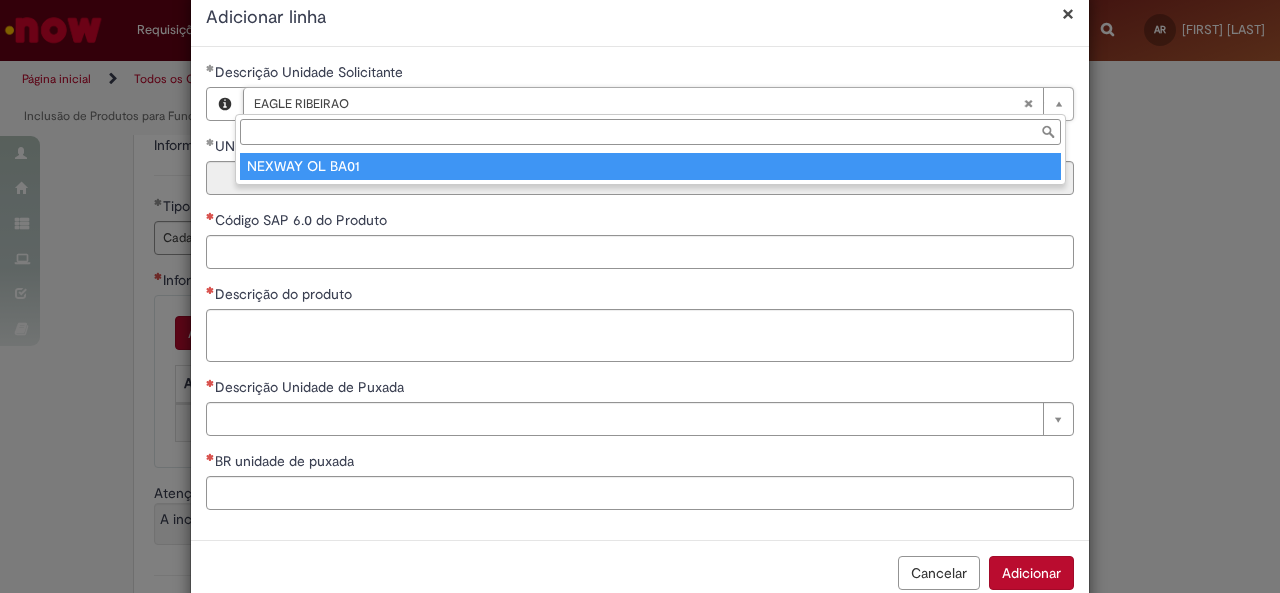 scroll, scrollTop: 0, scrollLeft: 106, axis: horizontal 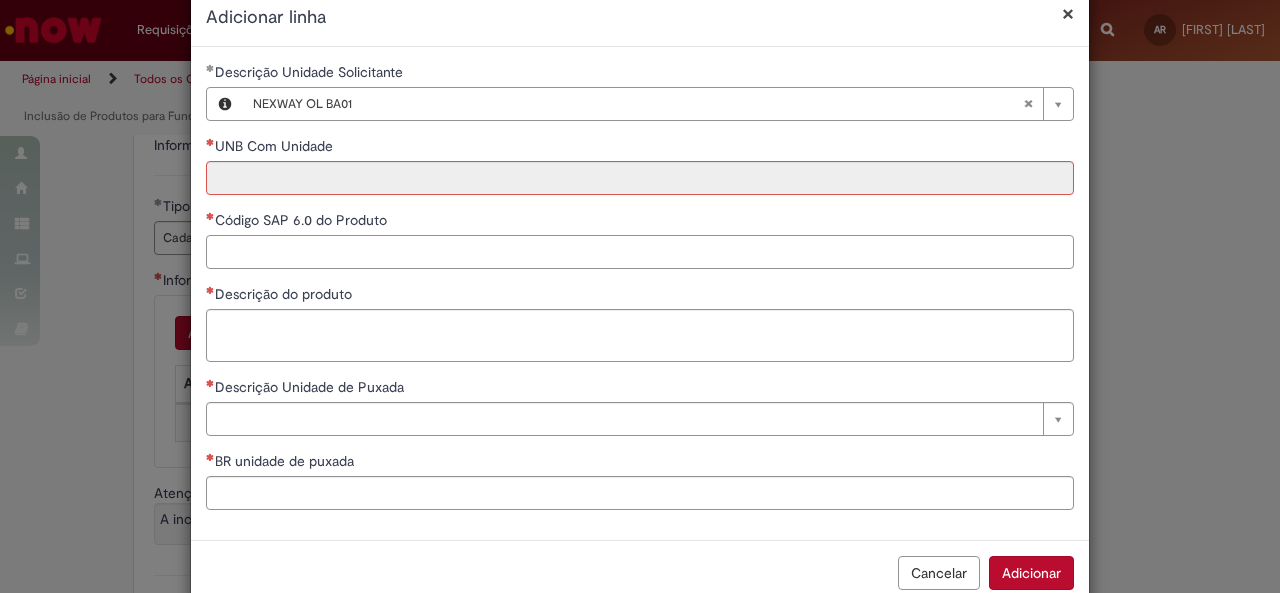 click on "Código SAP 6.0 do Produto" at bounding box center (640, 252) 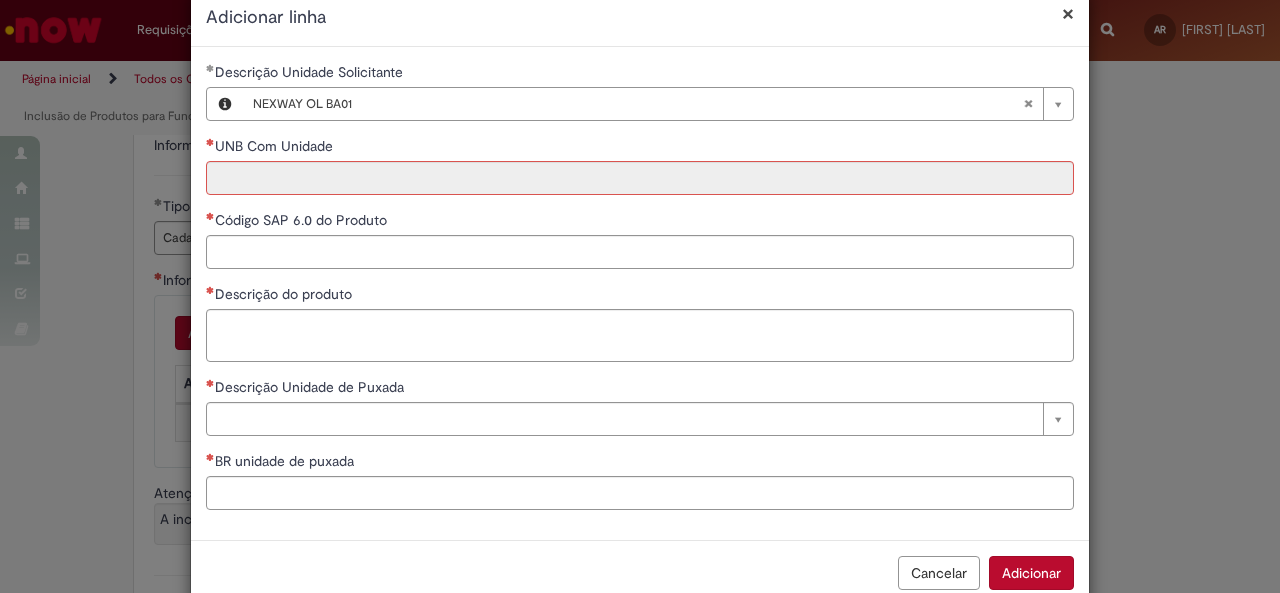 click on "UNB Com Unidade" at bounding box center [640, 148] 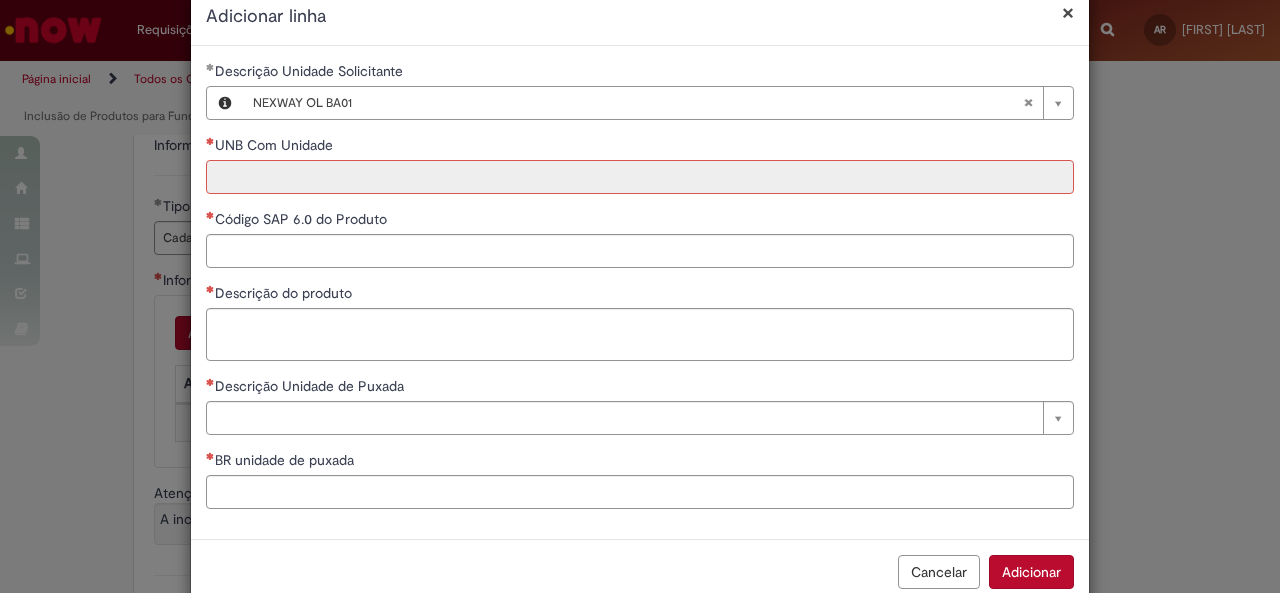scroll, scrollTop: 41, scrollLeft: 0, axis: vertical 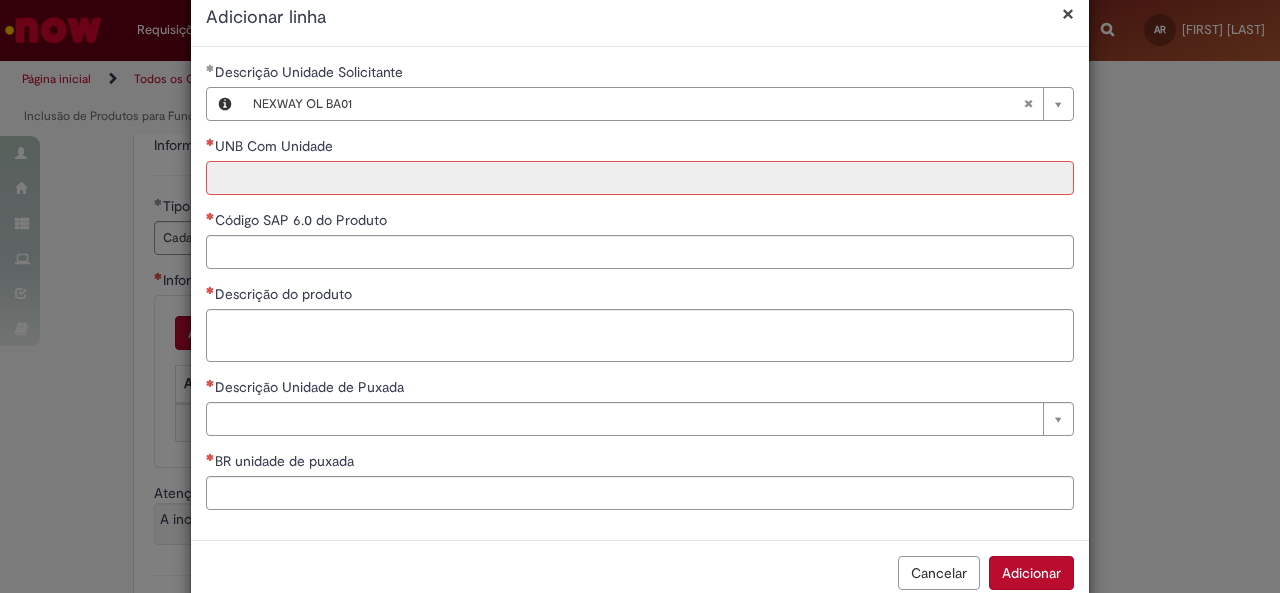 click on "UNB Com Unidade" at bounding box center (640, 178) 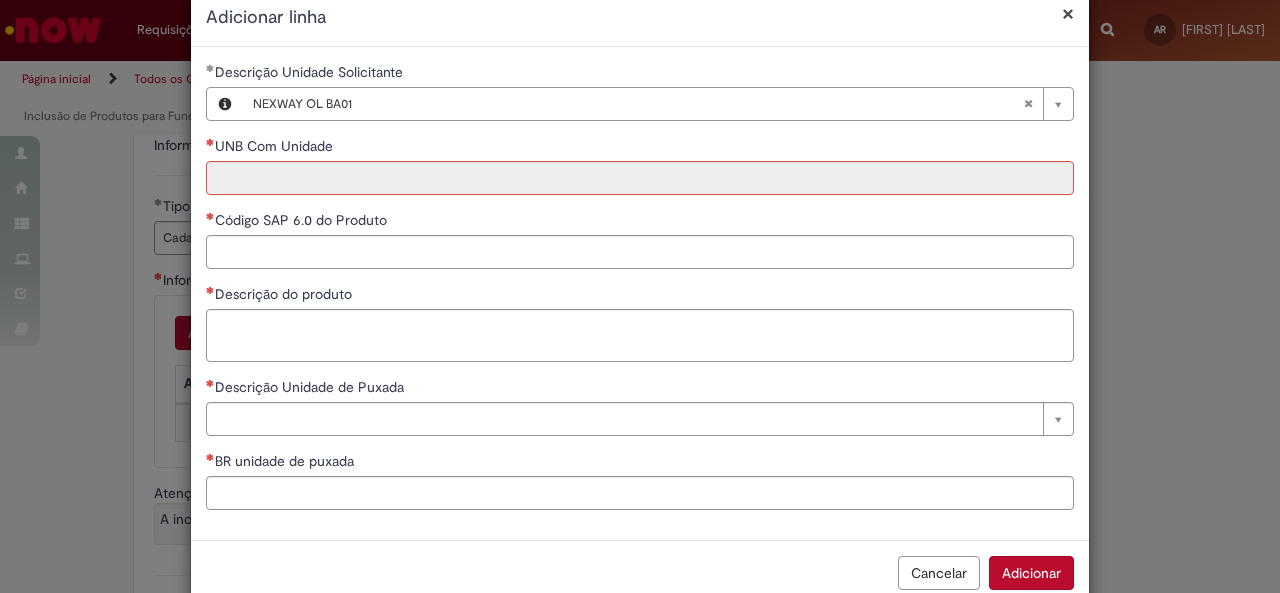 type 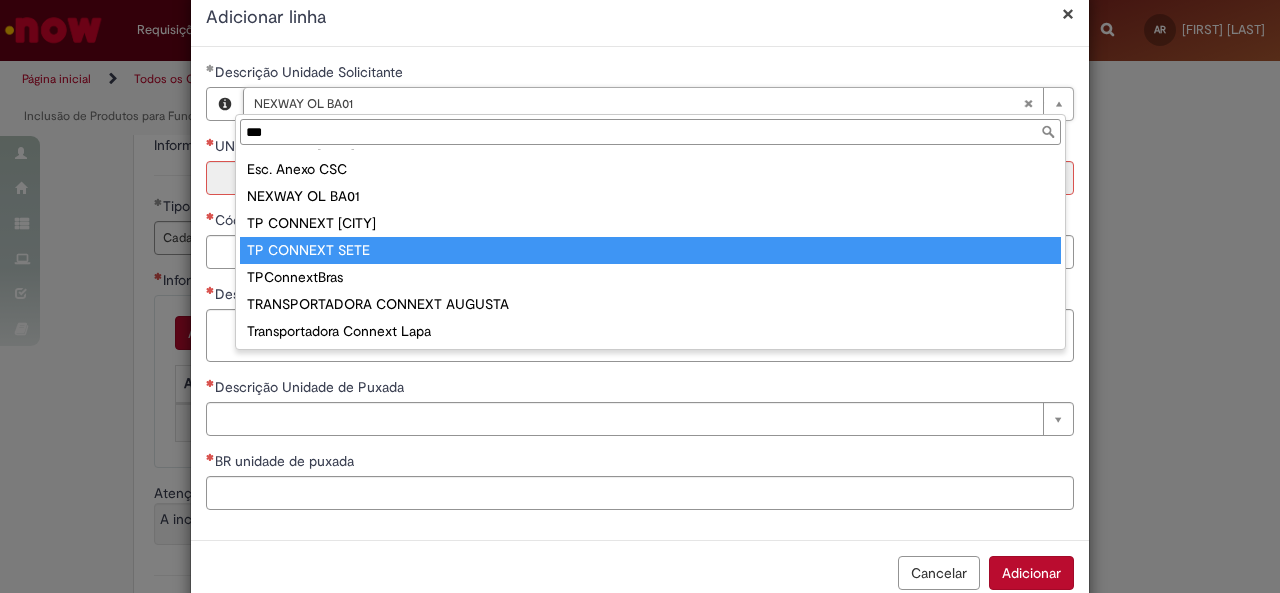 scroll, scrollTop: 0, scrollLeft: 0, axis: both 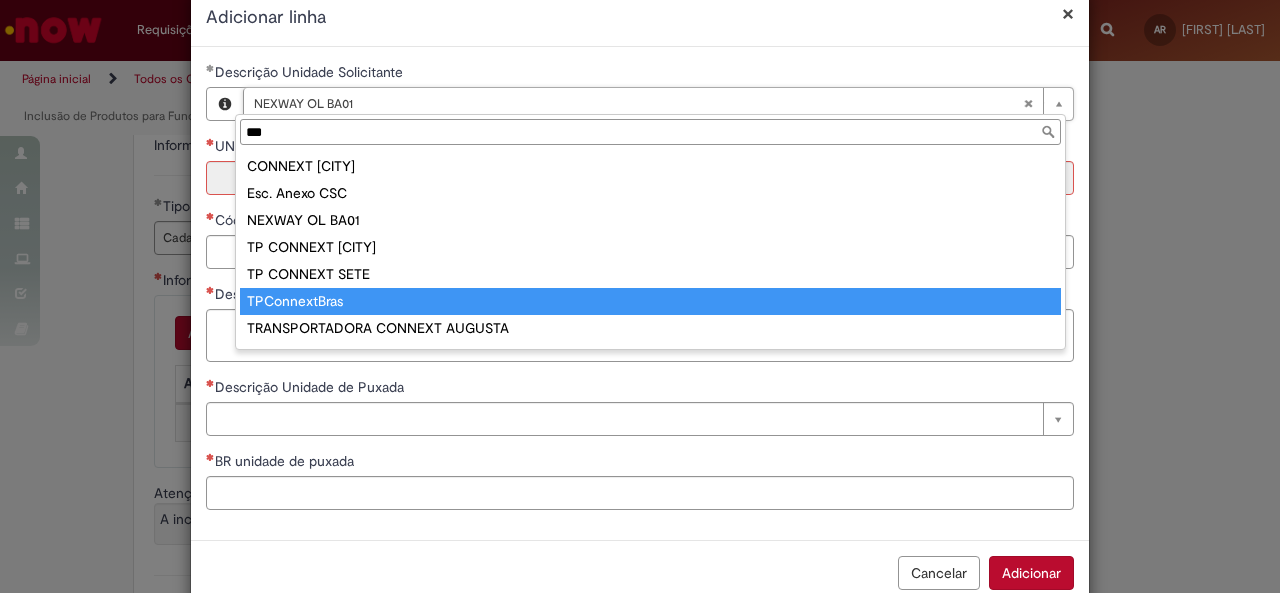 type on "***" 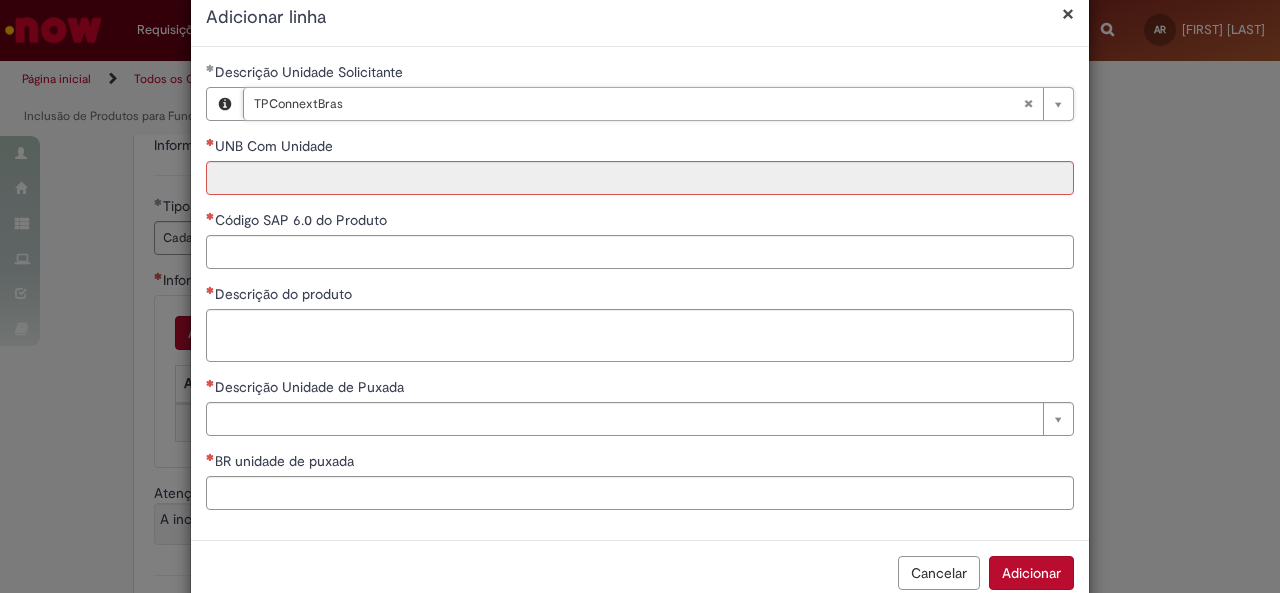 type on "****" 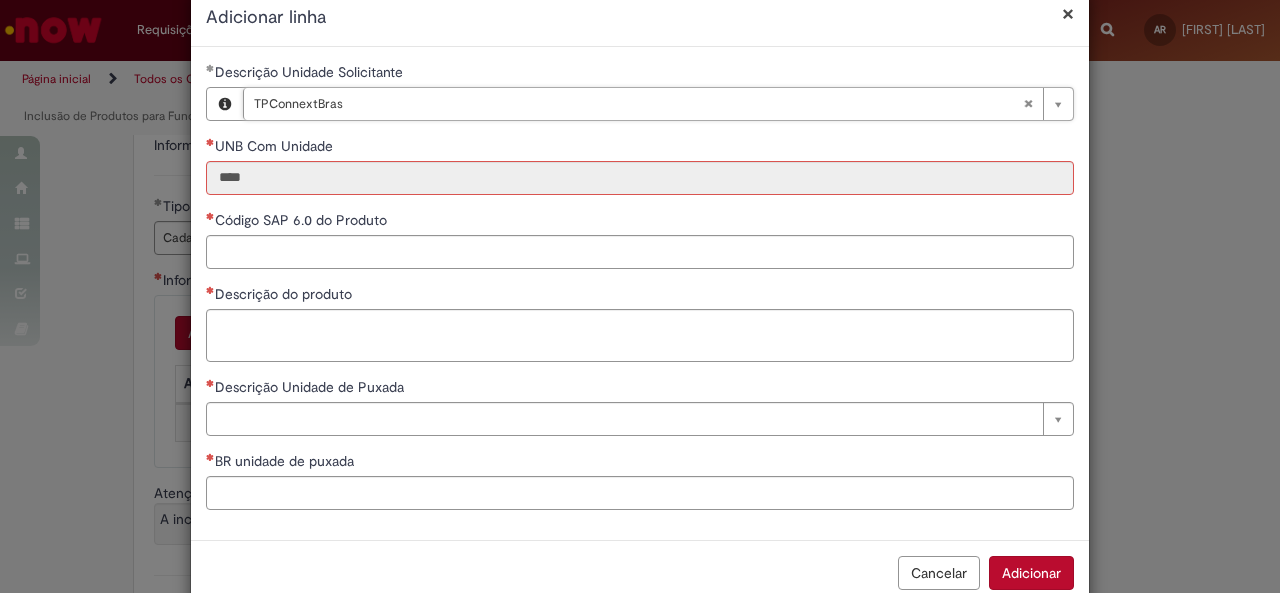 scroll, scrollTop: 0, scrollLeft: 94, axis: horizontal 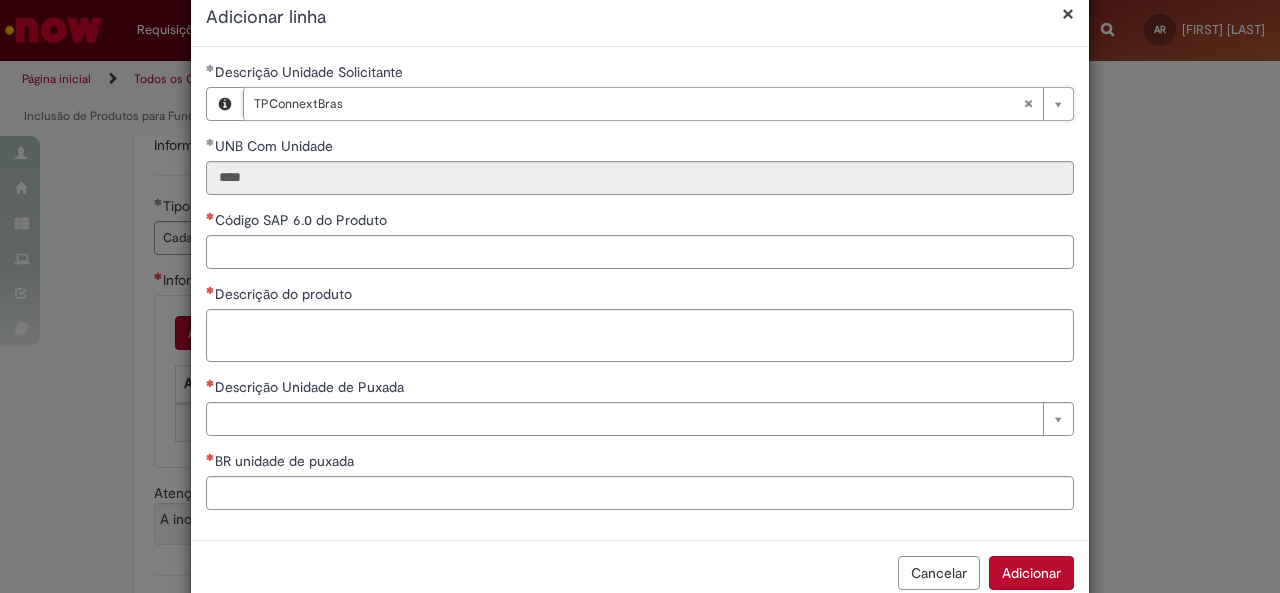 type 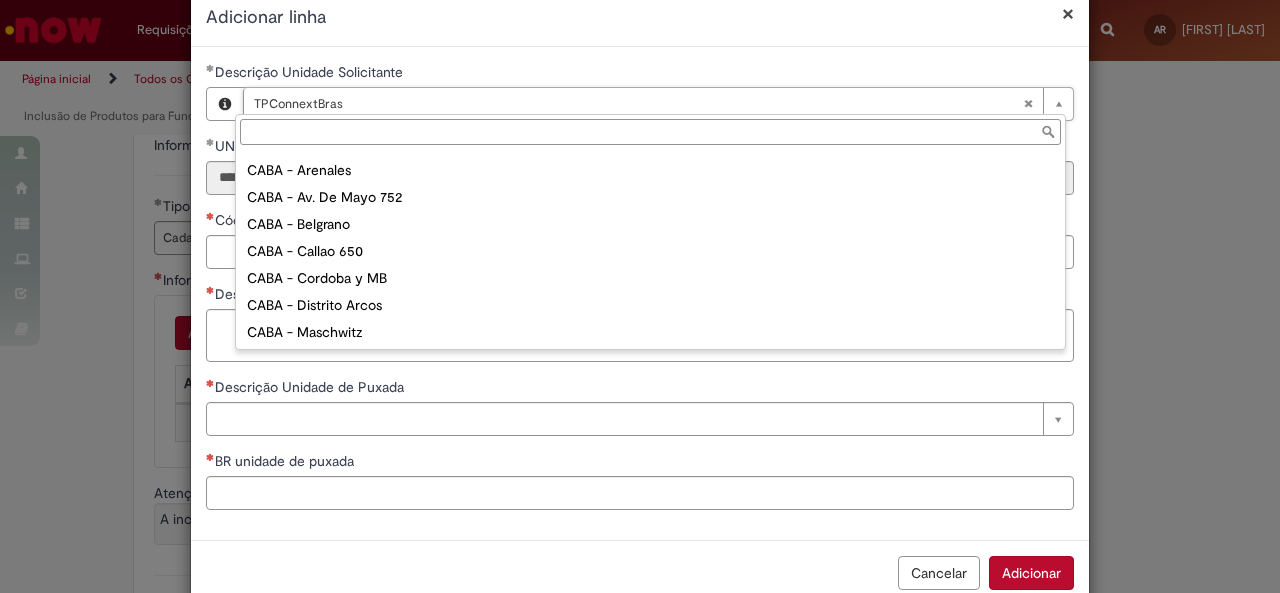 scroll, scrollTop: 2528, scrollLeft: 0, axis: vertical 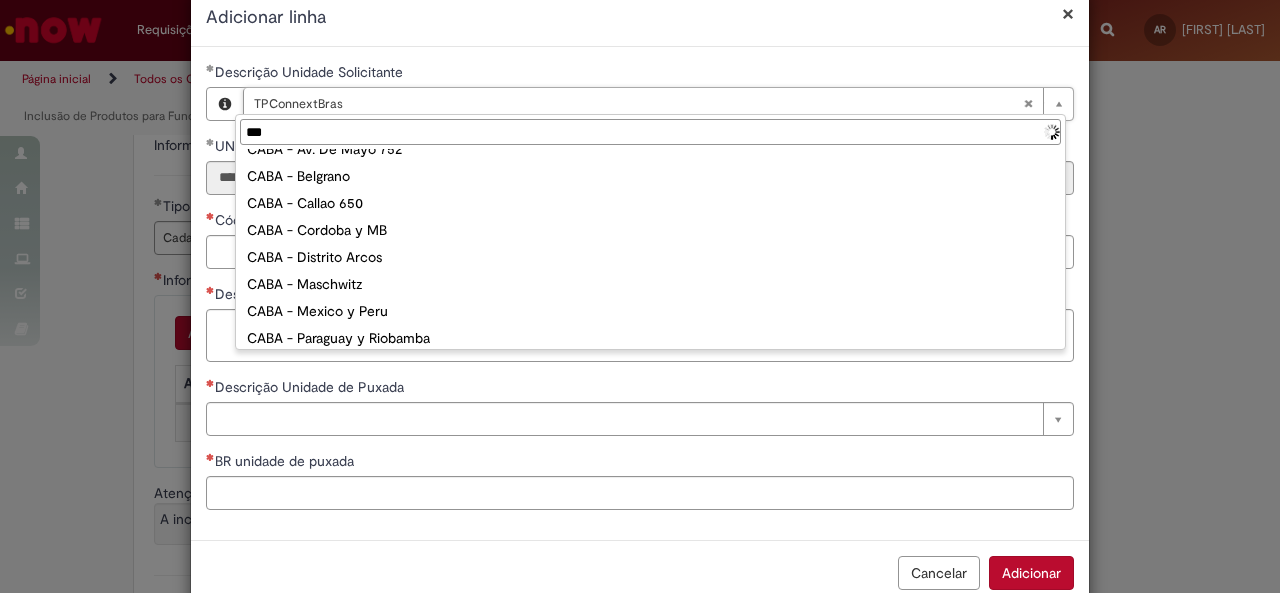 type on "****" 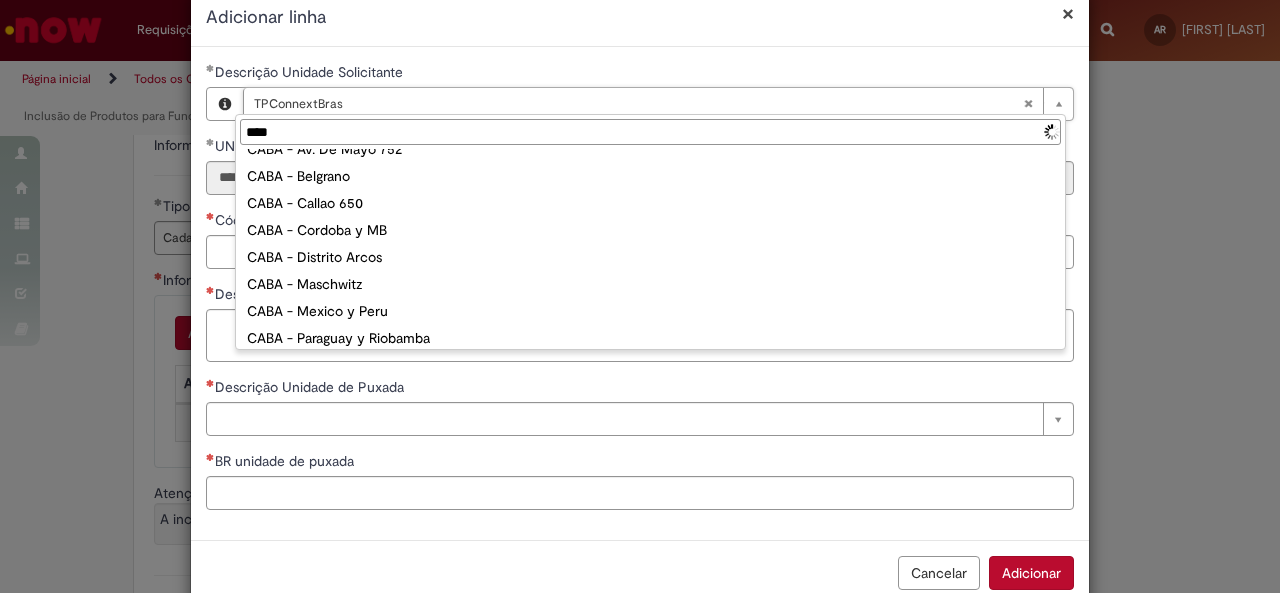 scroll, scrollTop: 0, scrollLeft: 0, axis: both 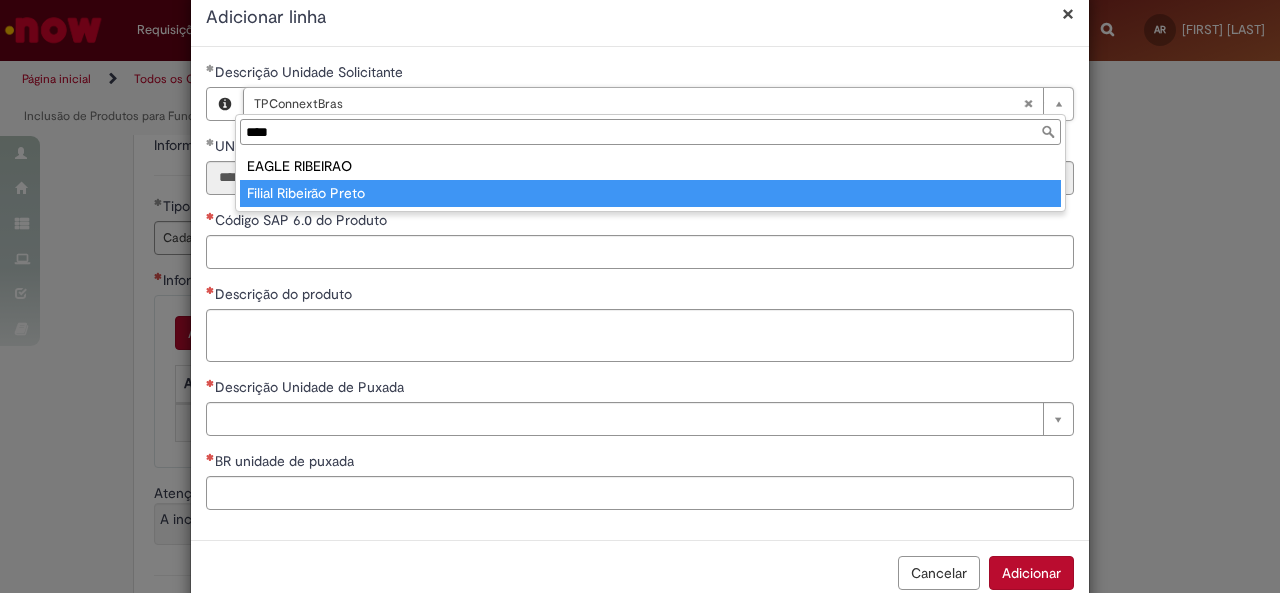 type on "**********" 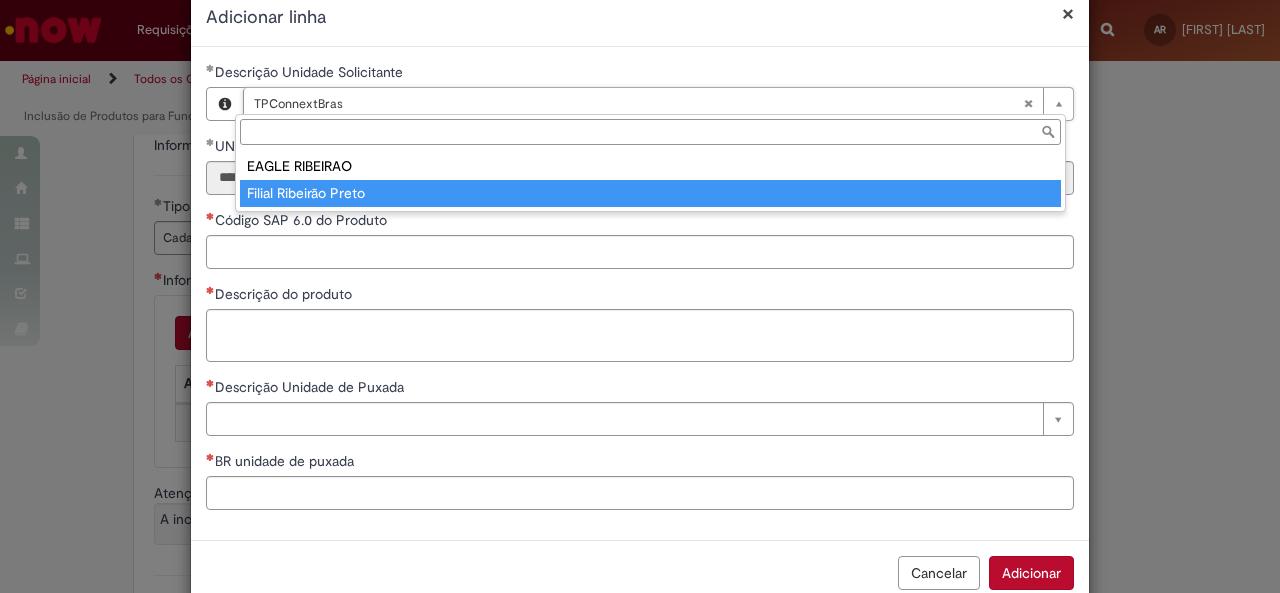 type 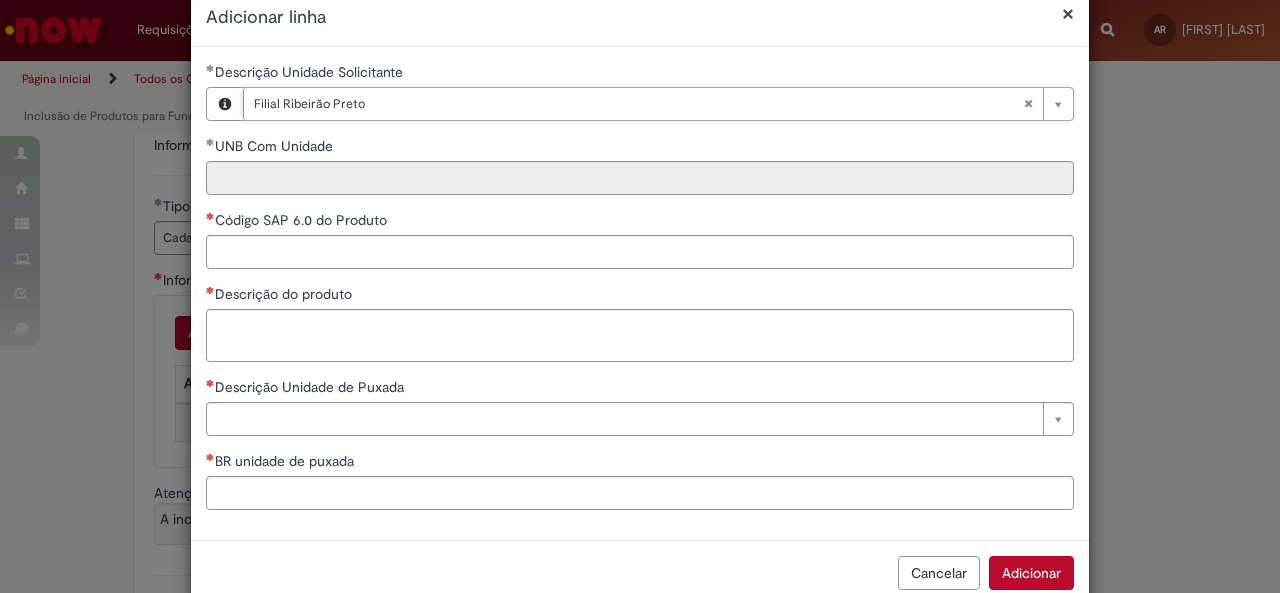scroll, scrollTop: 0, scrollLeft: 94, axis: horizontal 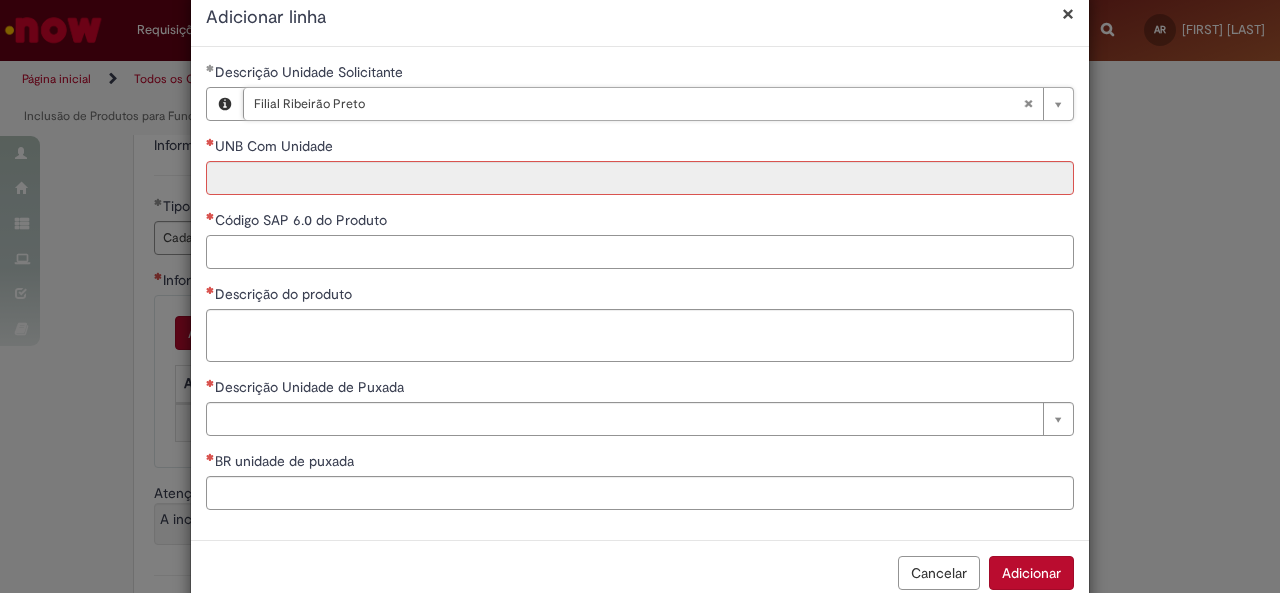 click on "Código SAP 6.0 do Produto" at bounding box center [640, 252] 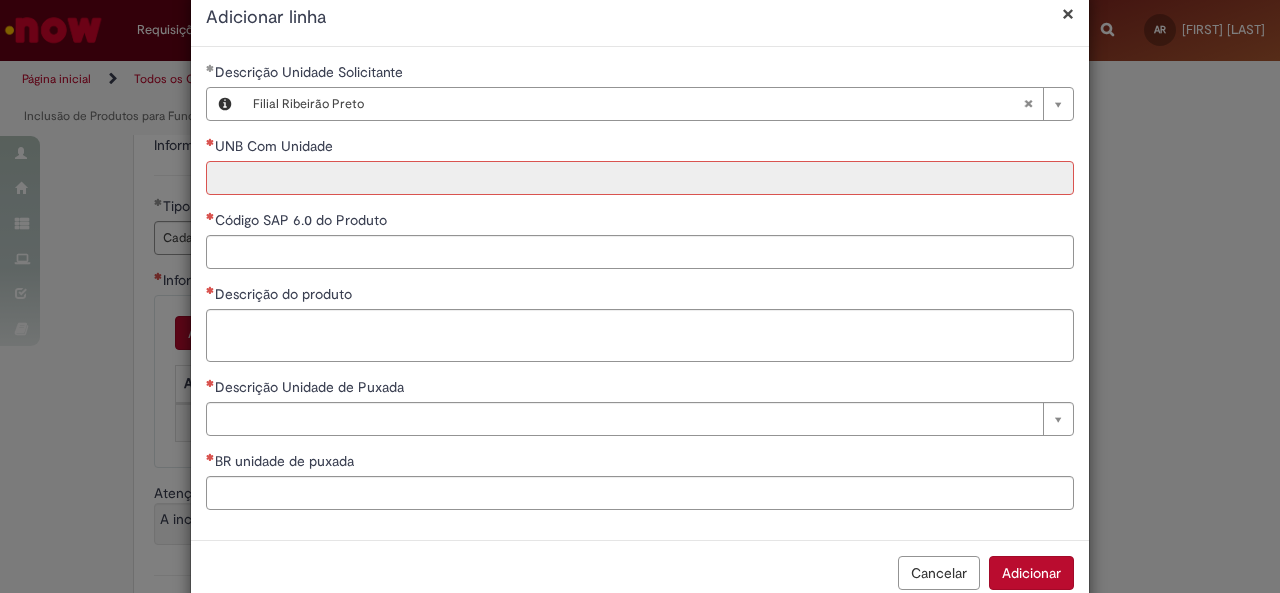 click on "UNB Com Unidade" at bounding box center (640, 178) 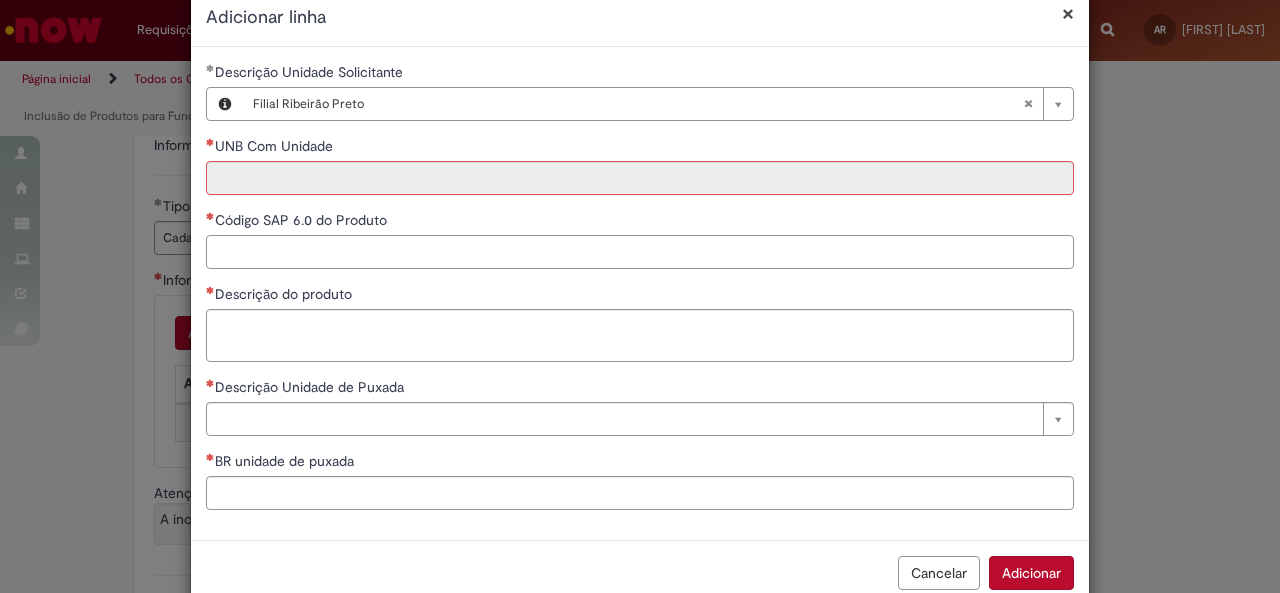 click on "Código SAP 6.0 do Produto" at bounding box center (640, 252) 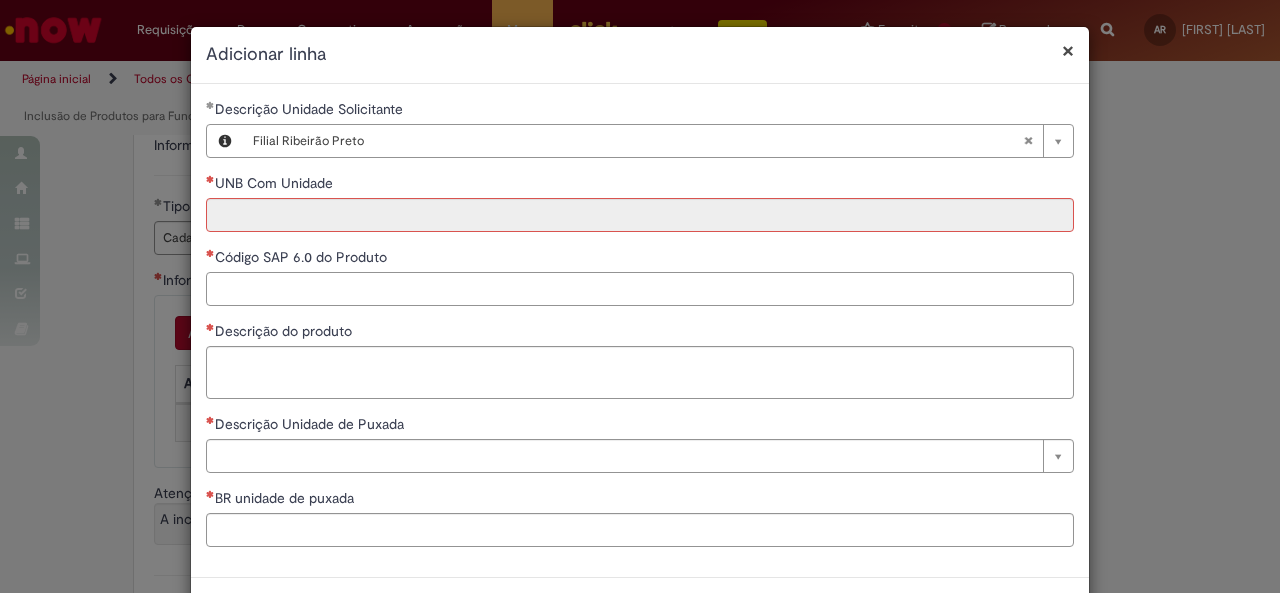 scroll, scrollTop: 0, scrollLeft: 0, axis: both 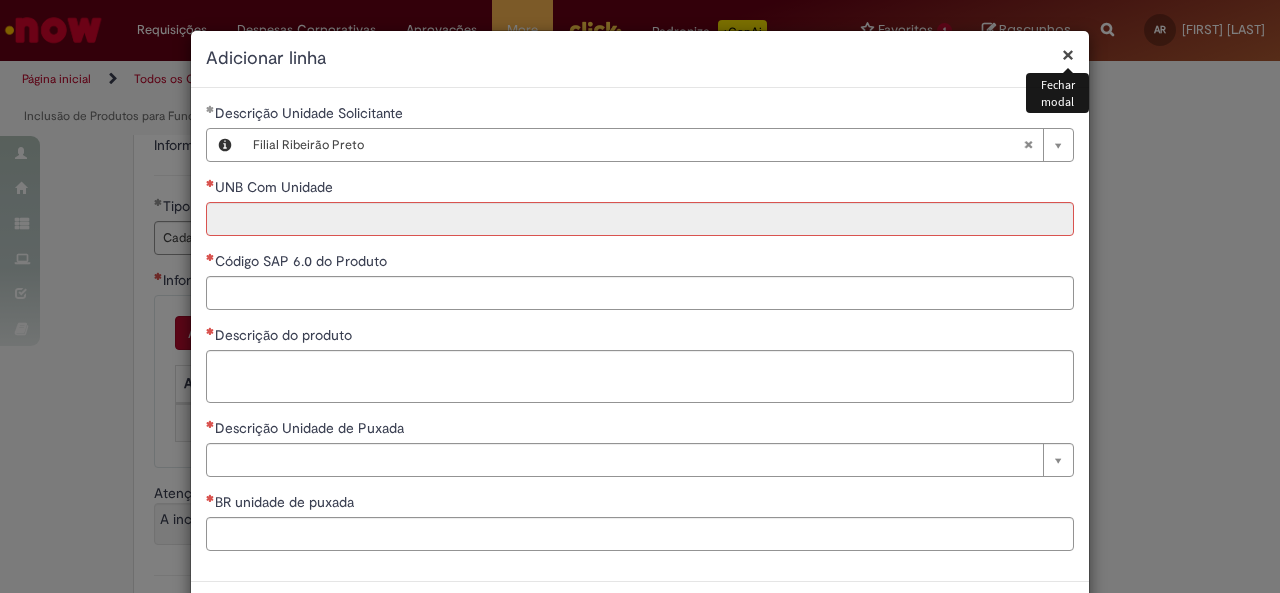 click on "×" at bounding box center (1068, 54) 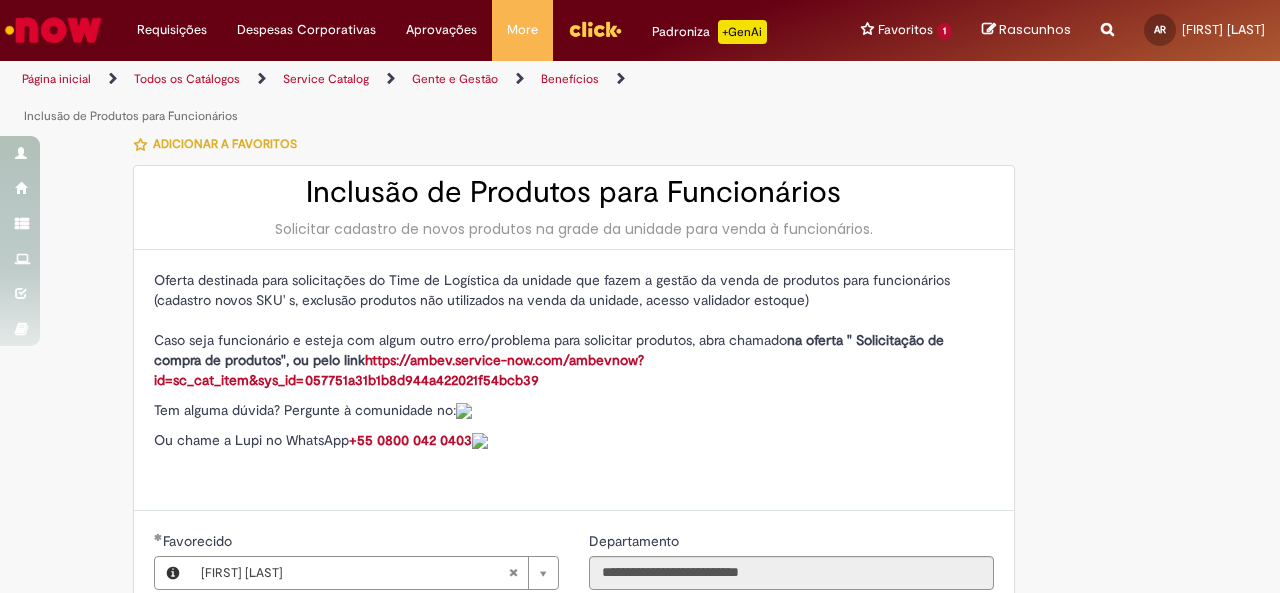scroll, scrollTop: 0, scrollLeft: 0, axis: both 